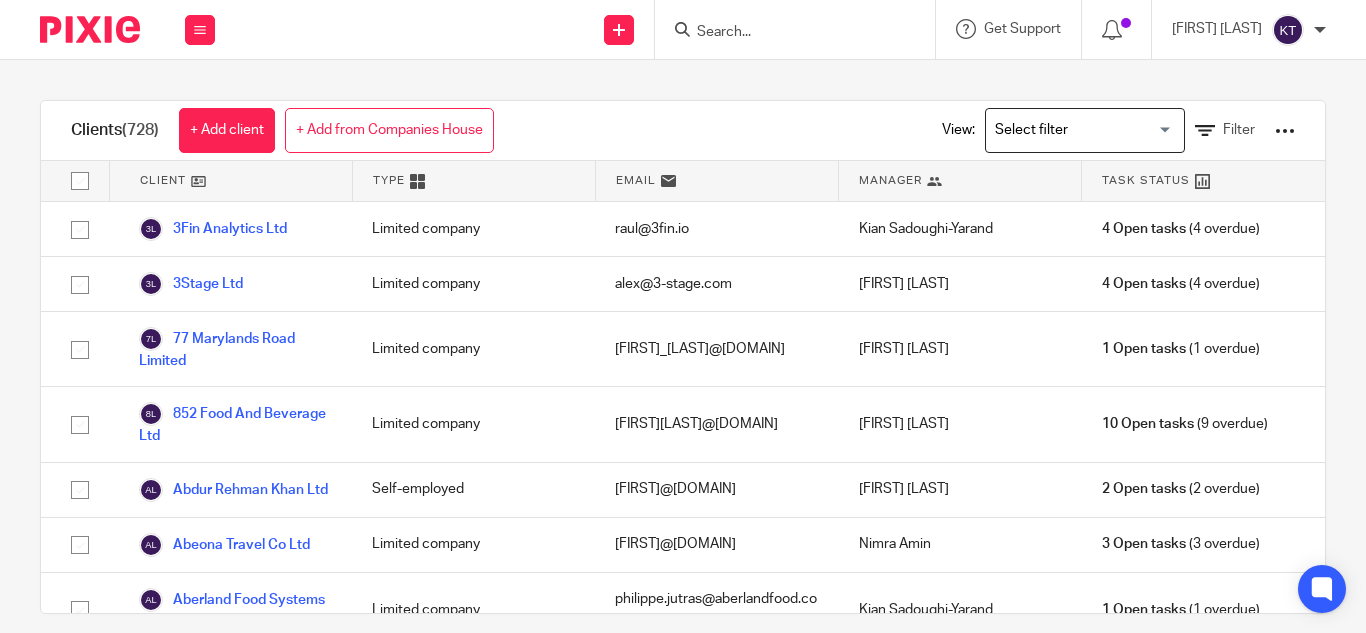 scroll, scrollTop: 0, scrollLeft: 0, axis: both 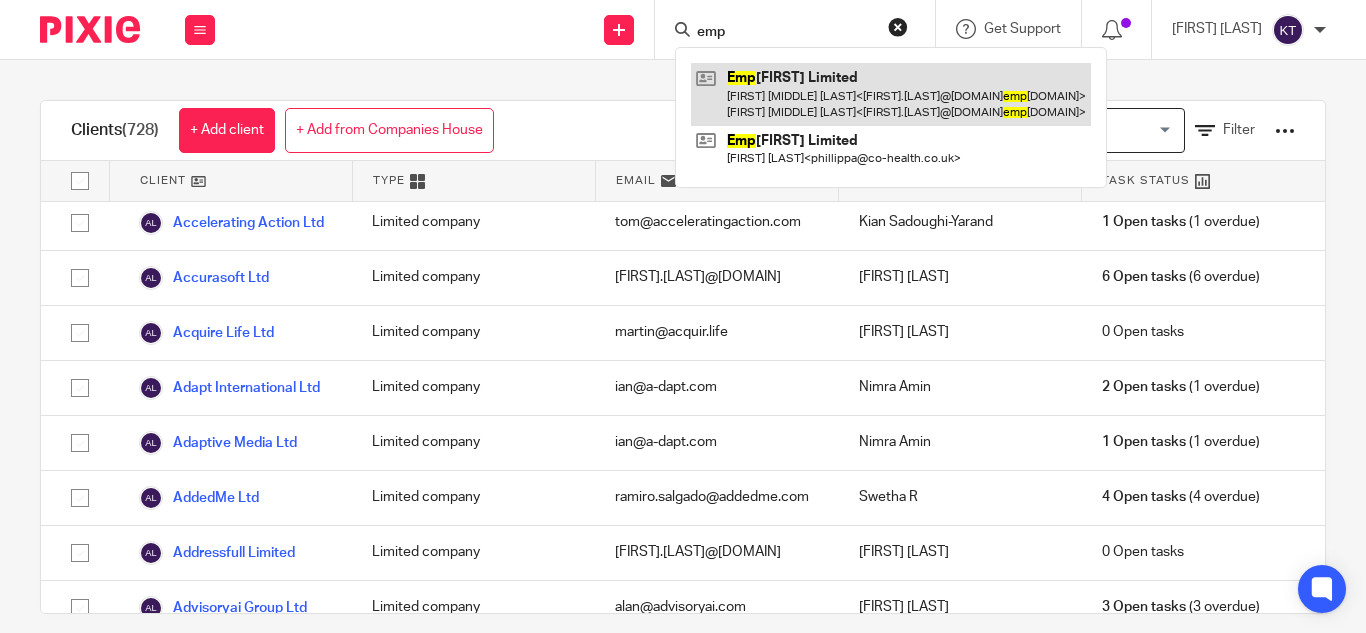 type on "emp" 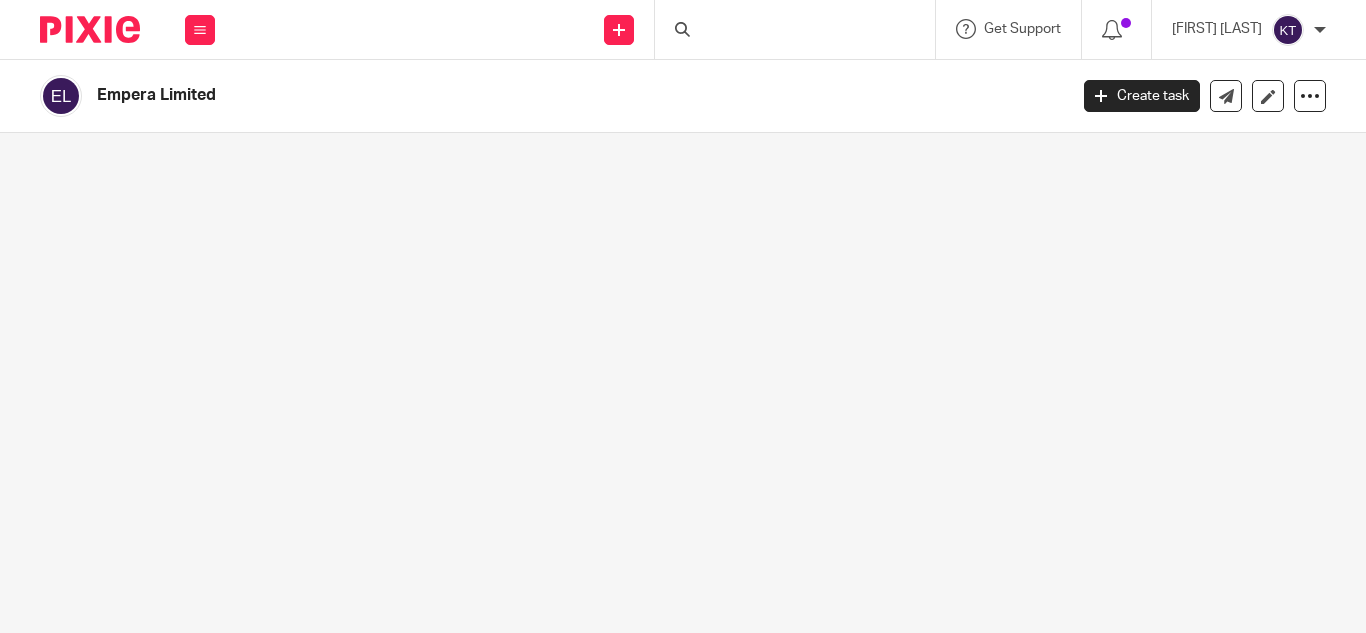 scroll, scrollTop: 0, scrollLeft: 0, axis: both 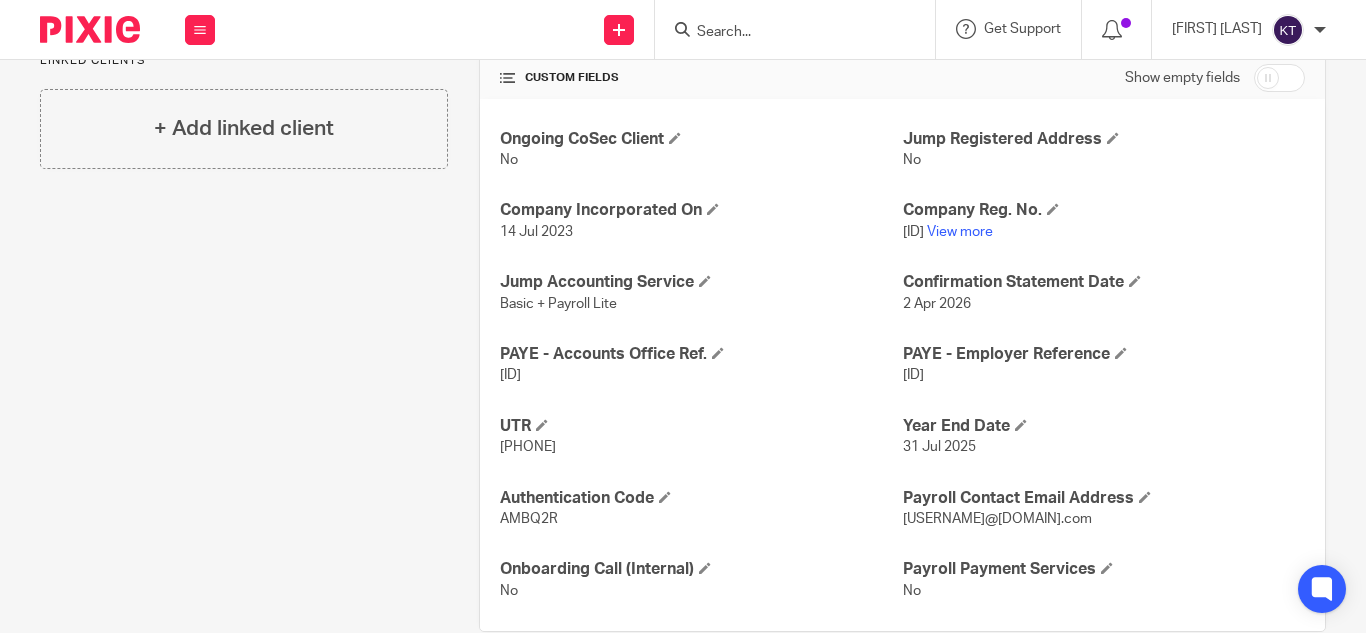 click on "120/RE94819" at bounding box center [913, 375] 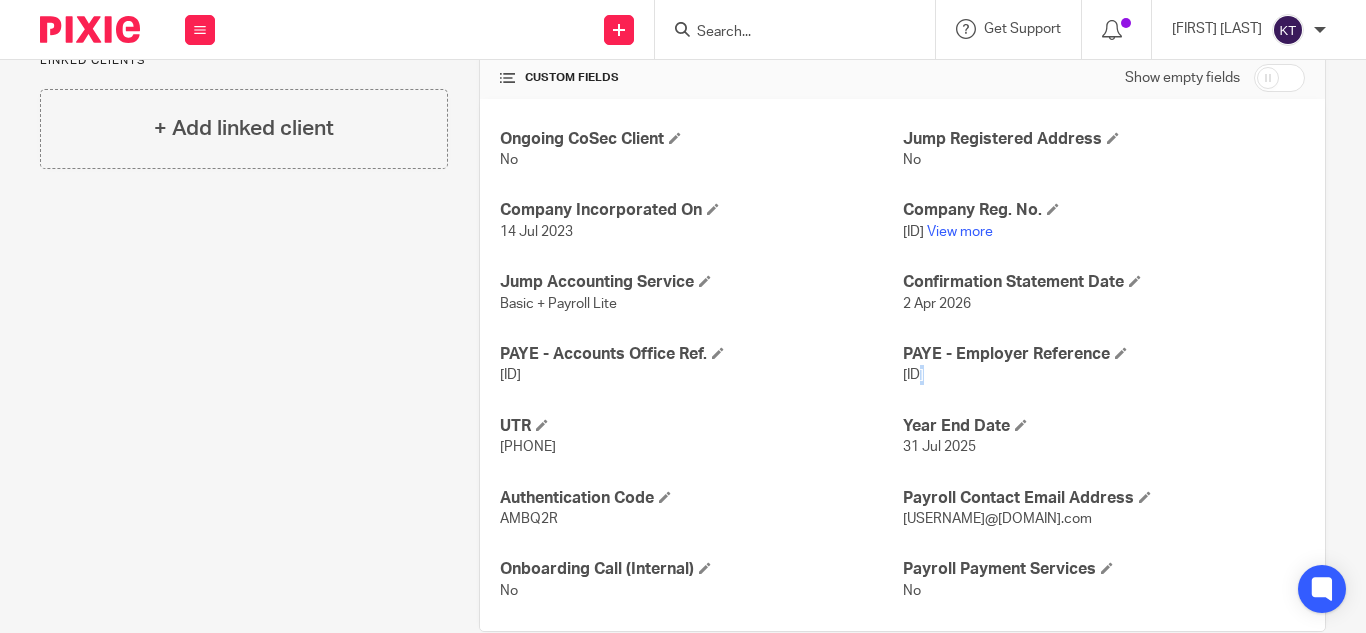 click on "120/RE94819" at bounding box center [913, 375] 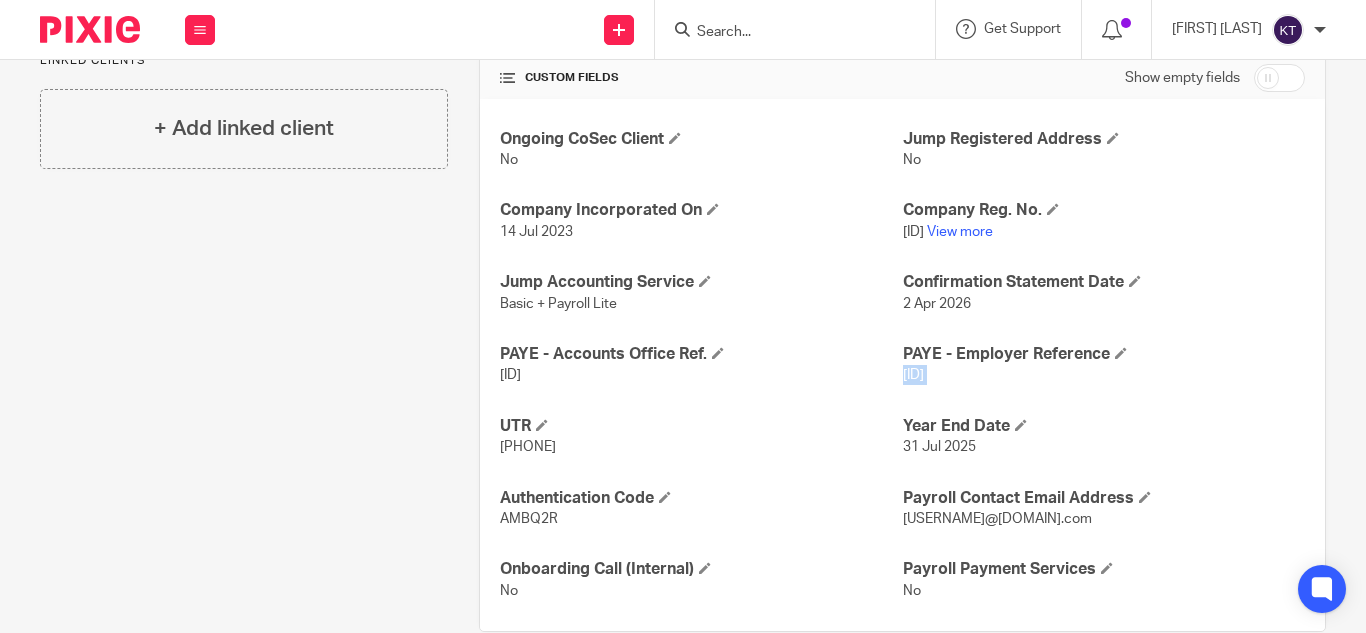 click on "120/RE94819" at bounding box center [913, 375] 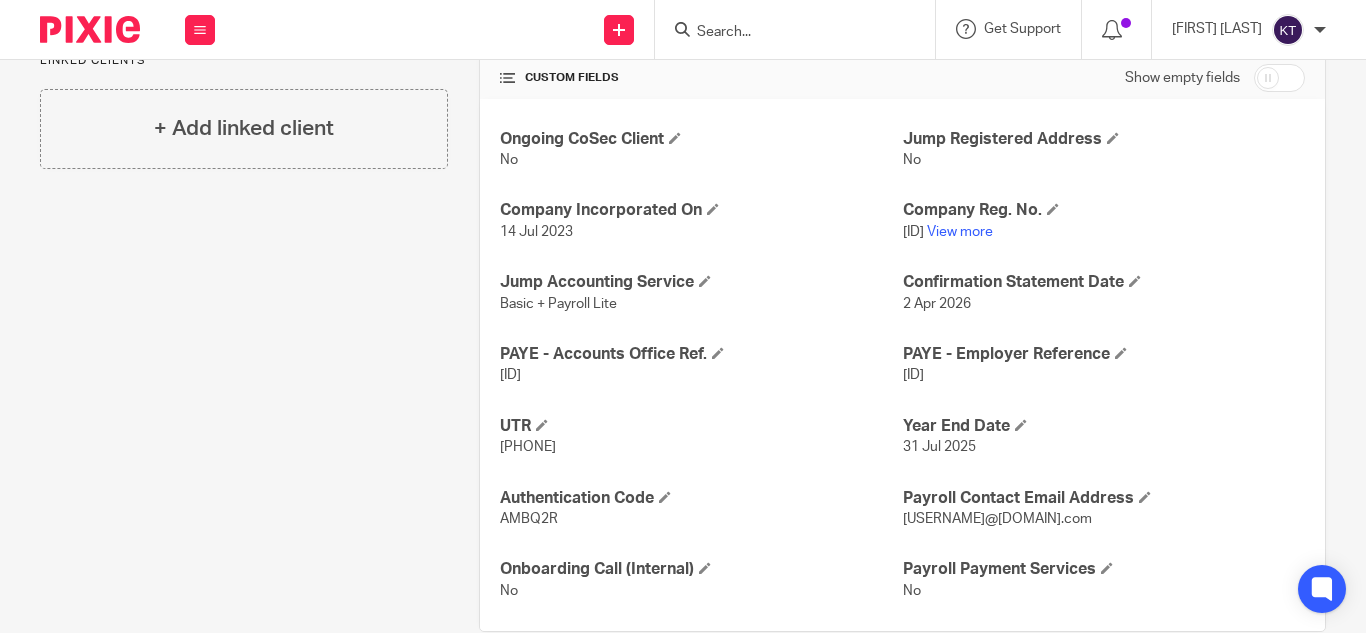 click on "120PL03476136" at bounding box center [510, 375] 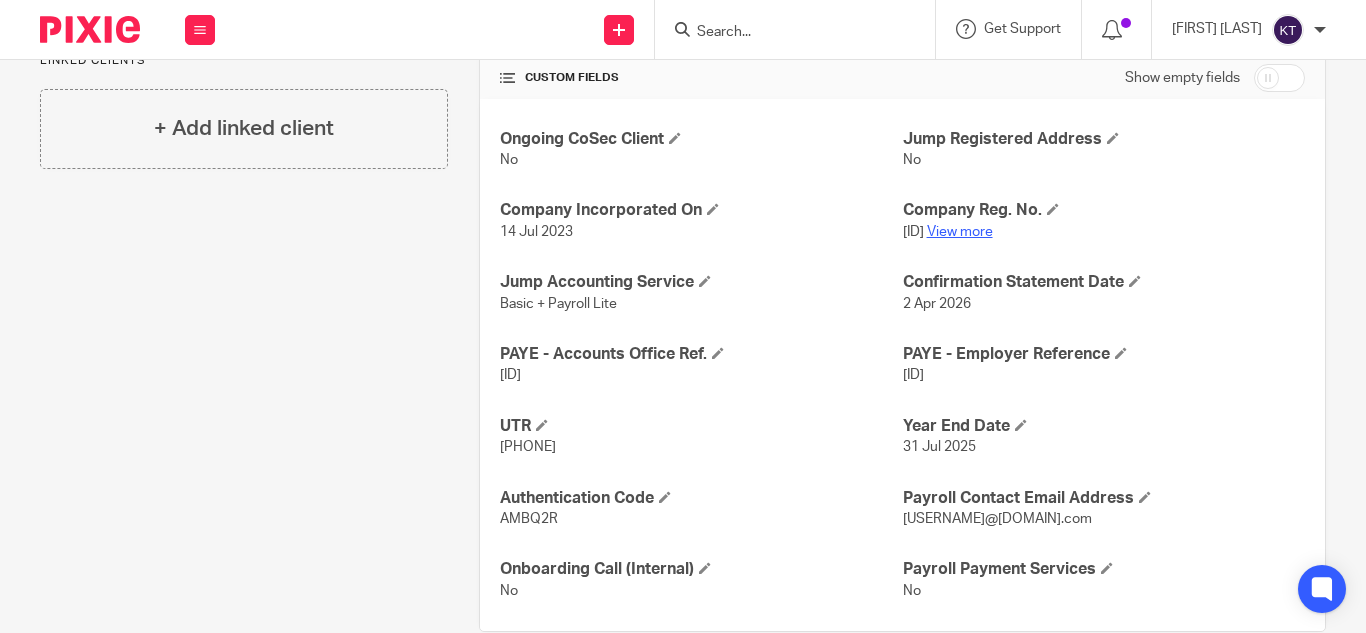 click on "View more" at bounding box center [960, 232] 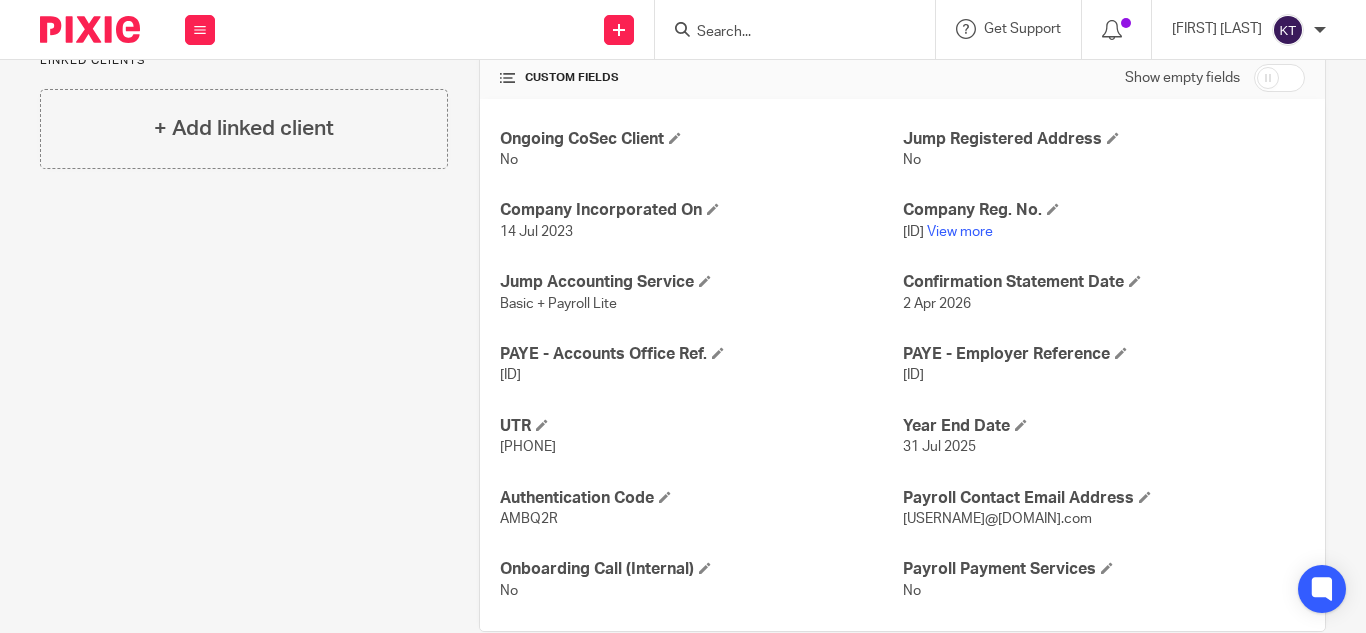 click on "120/RE94819" at bounding box center [1104, 375] 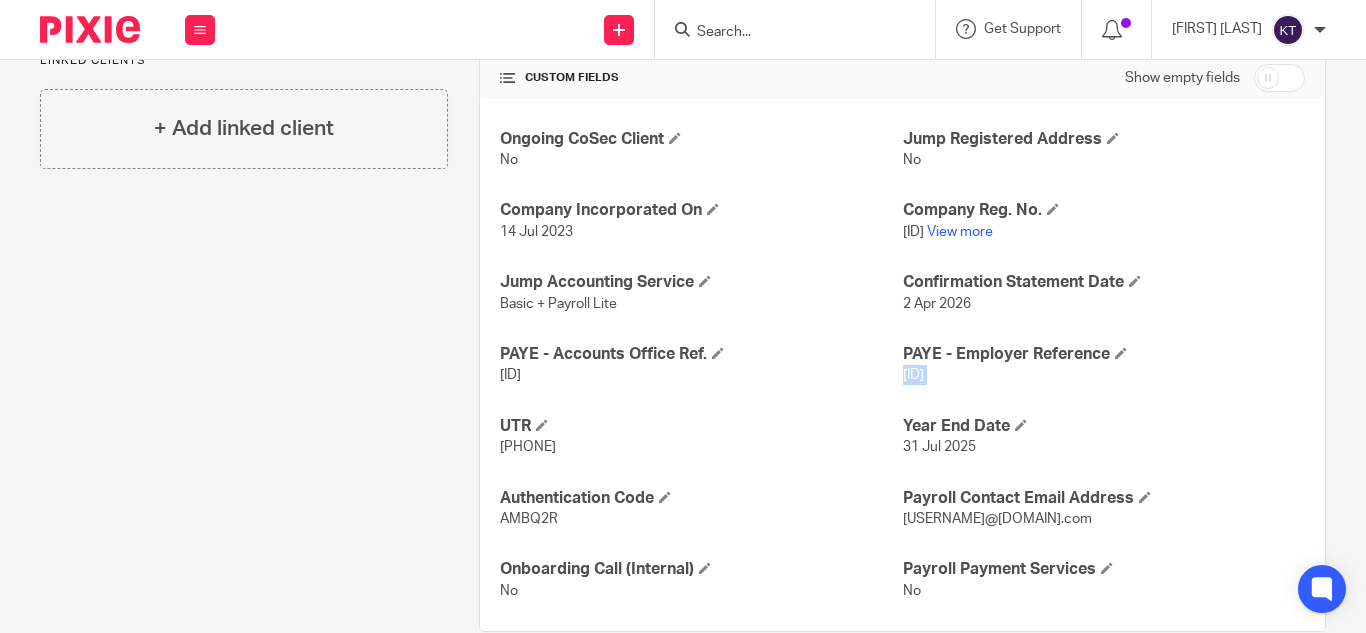 click on "120/RE94819" at bounding box center (913, 375) 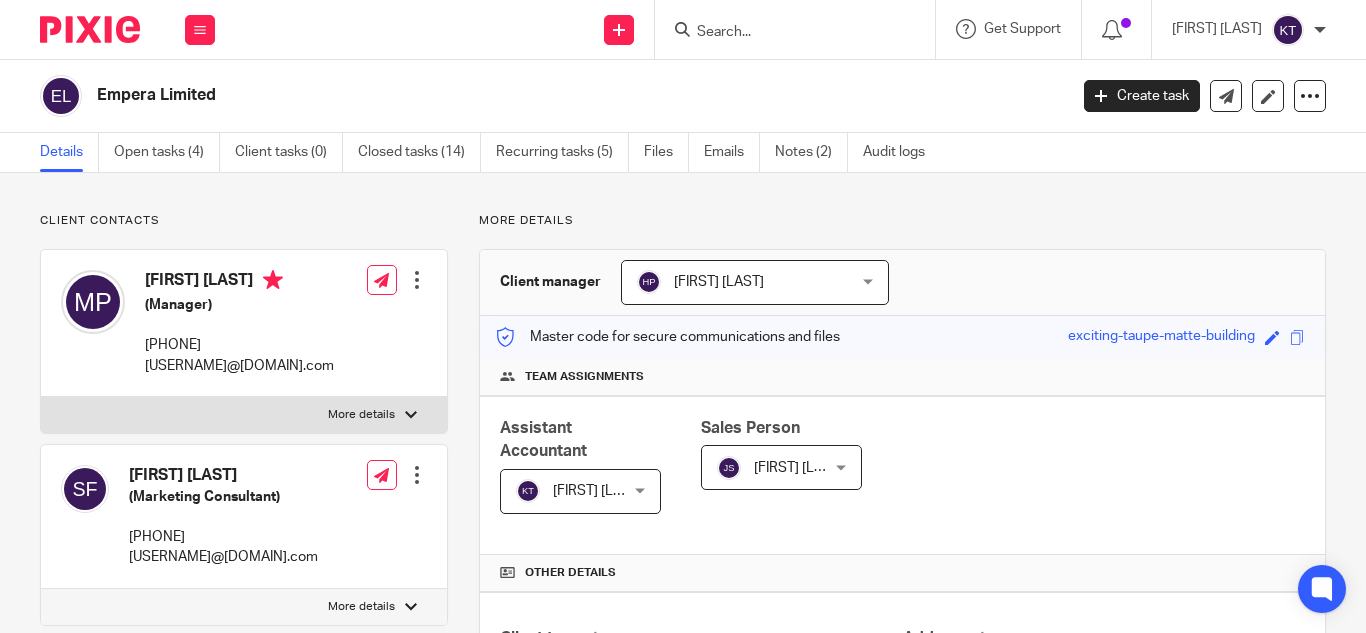 click at bounding box center (785, 33) 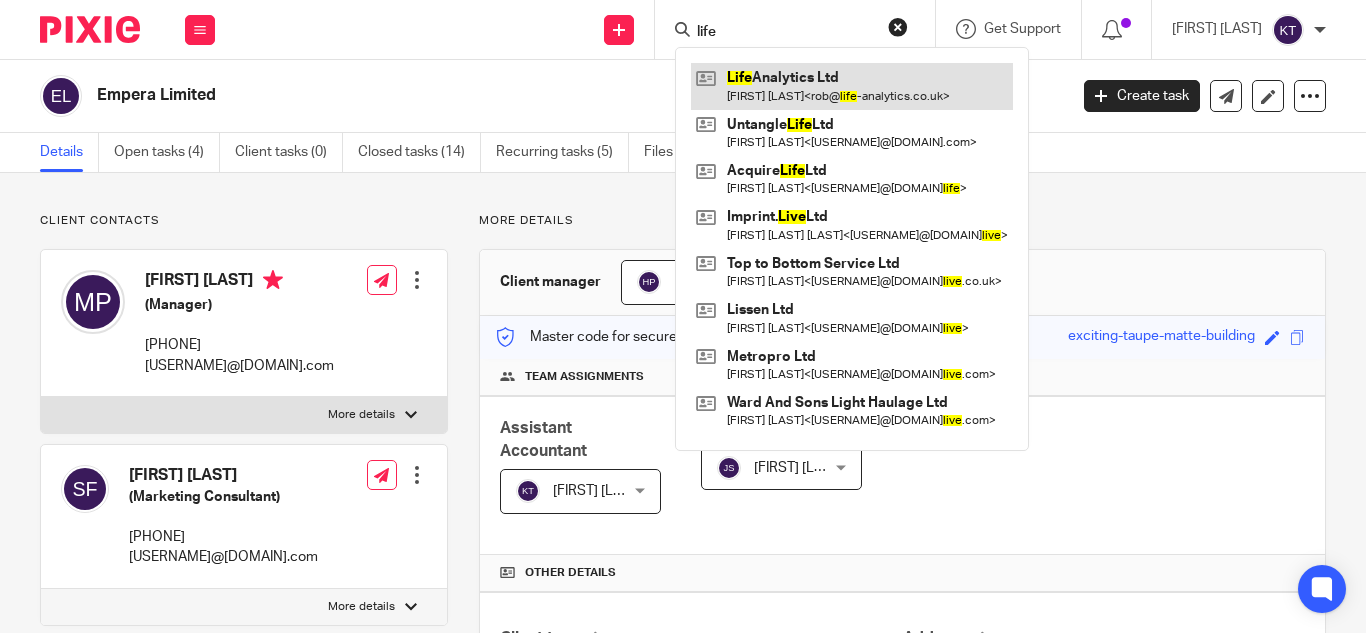 type on "life" 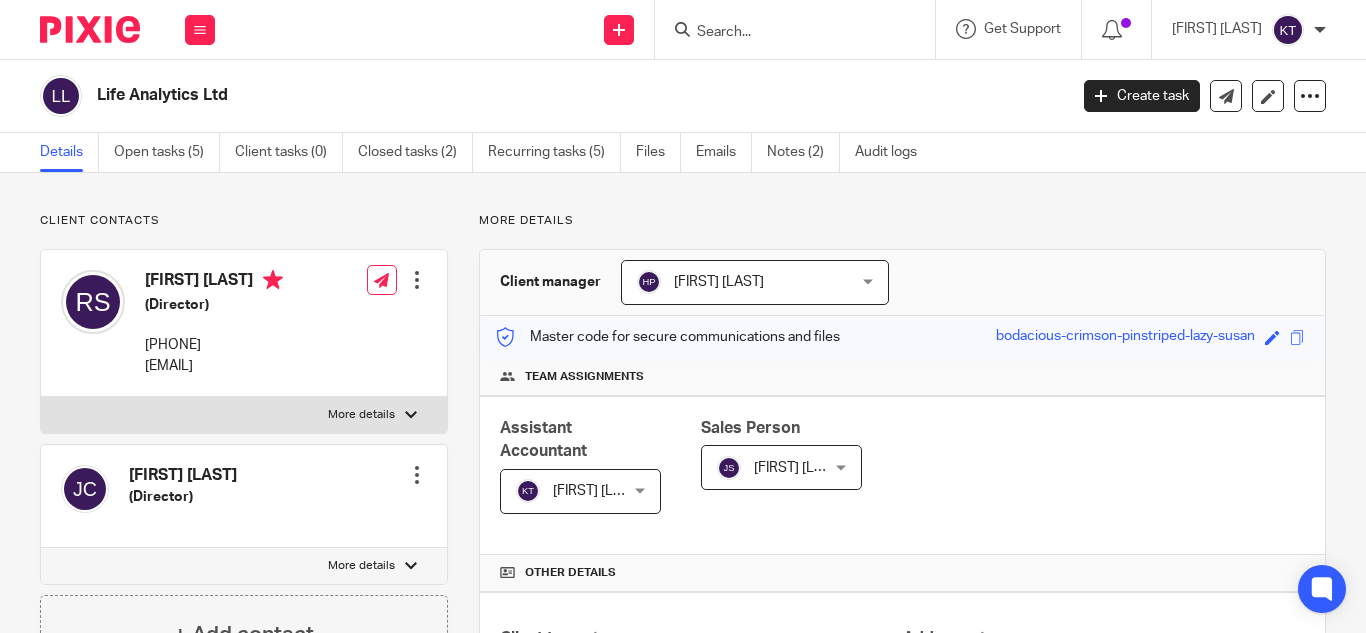 scroll, scrollTop: 0, scrollLeft: 0, axis: both 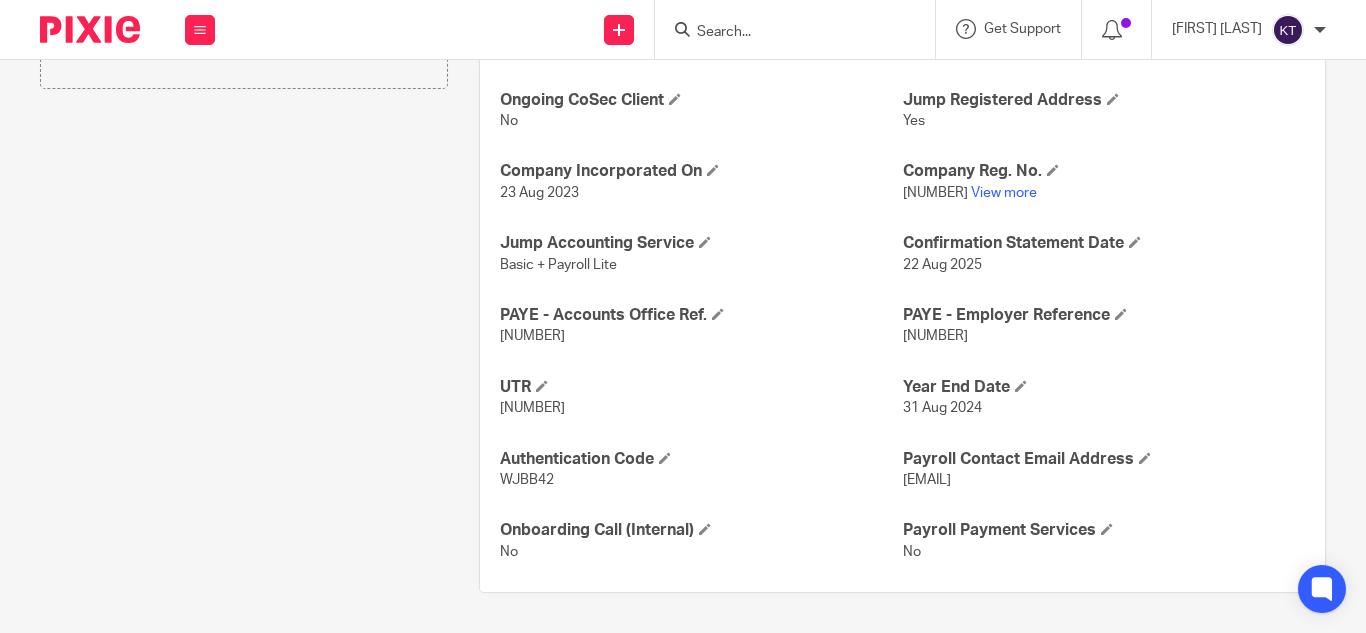click on "120/LE98304" at bounding box center [935, 336] 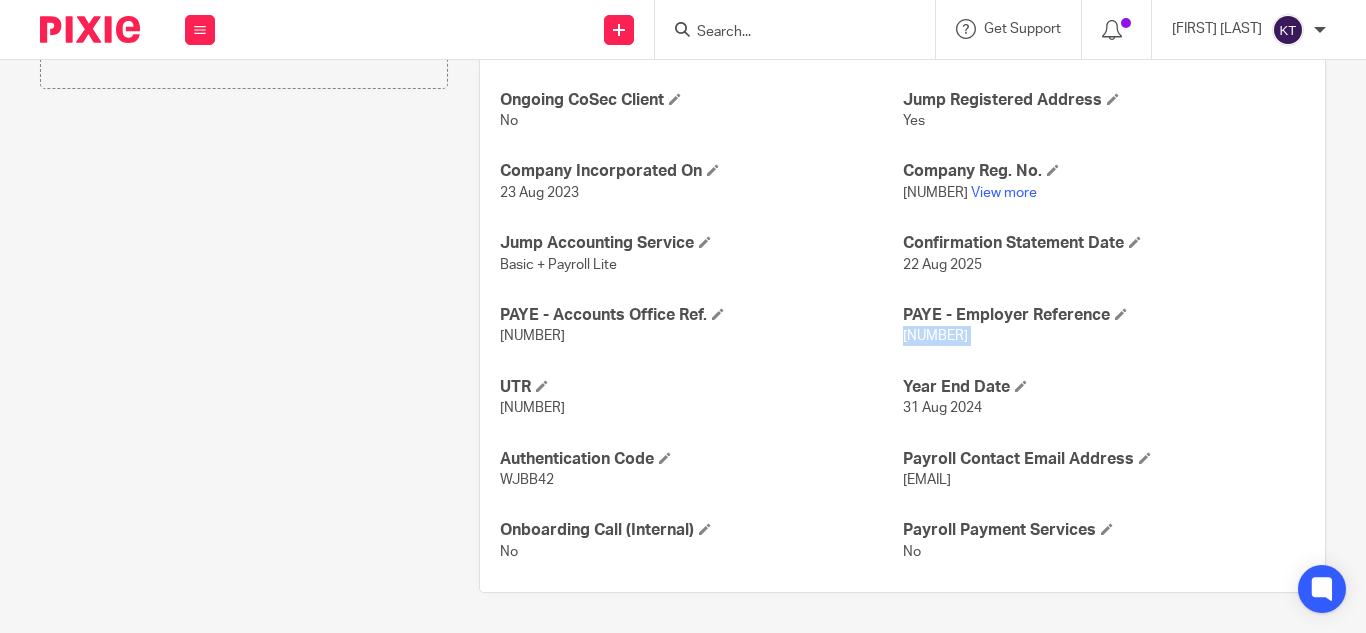 click on "120/LE98304" at bounding box center (935, 336) 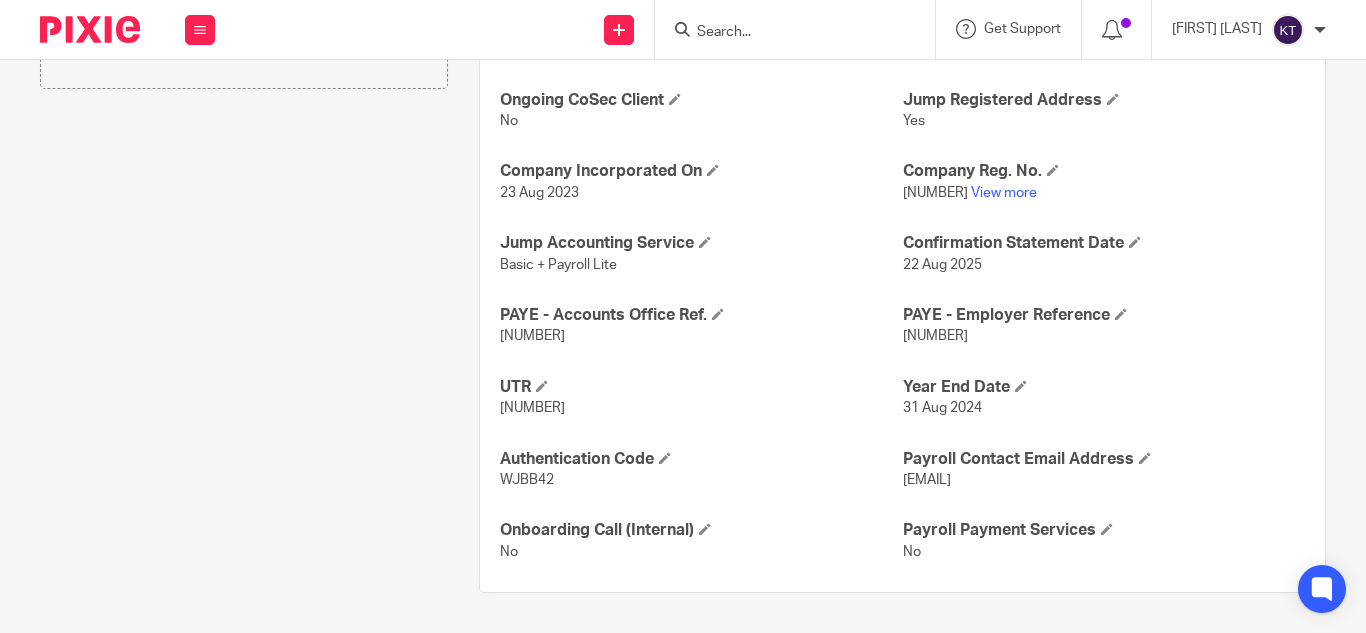 click on "120PW03539553" at bounding box center [532, 336] 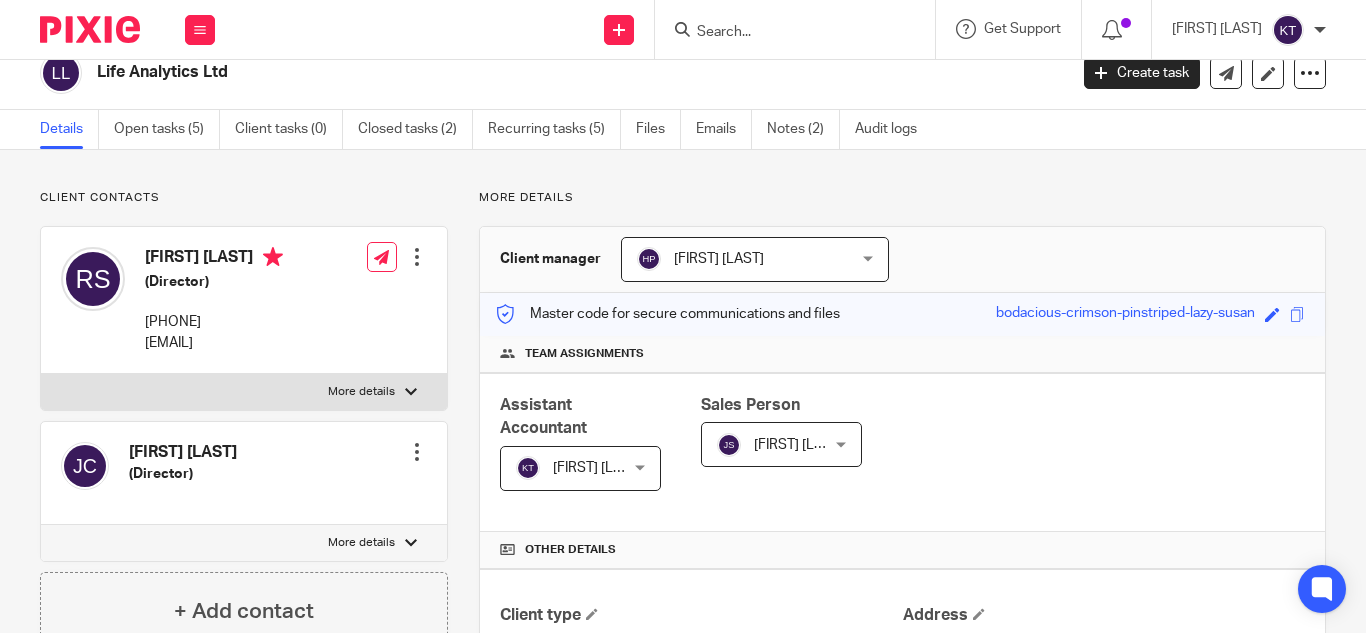 scroll, scrollTop: 0, scrollLeft: 0, axis: both 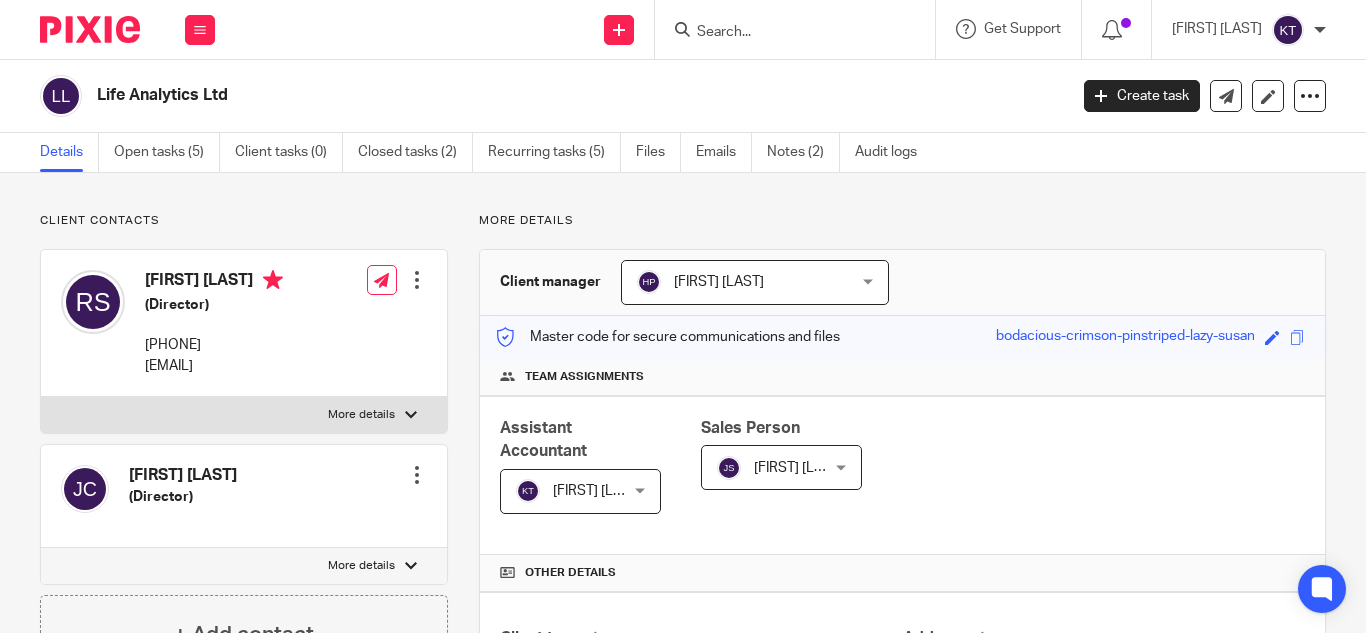 click at bounding box center [785, 33] 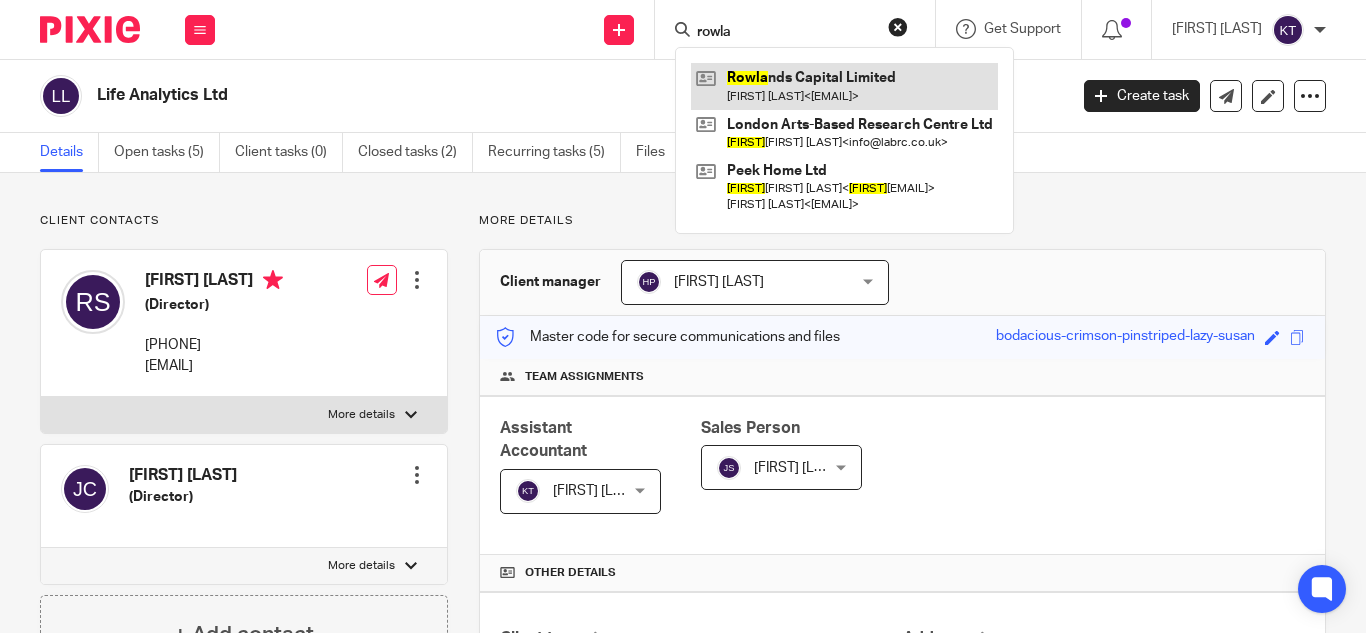 type on "rowla" 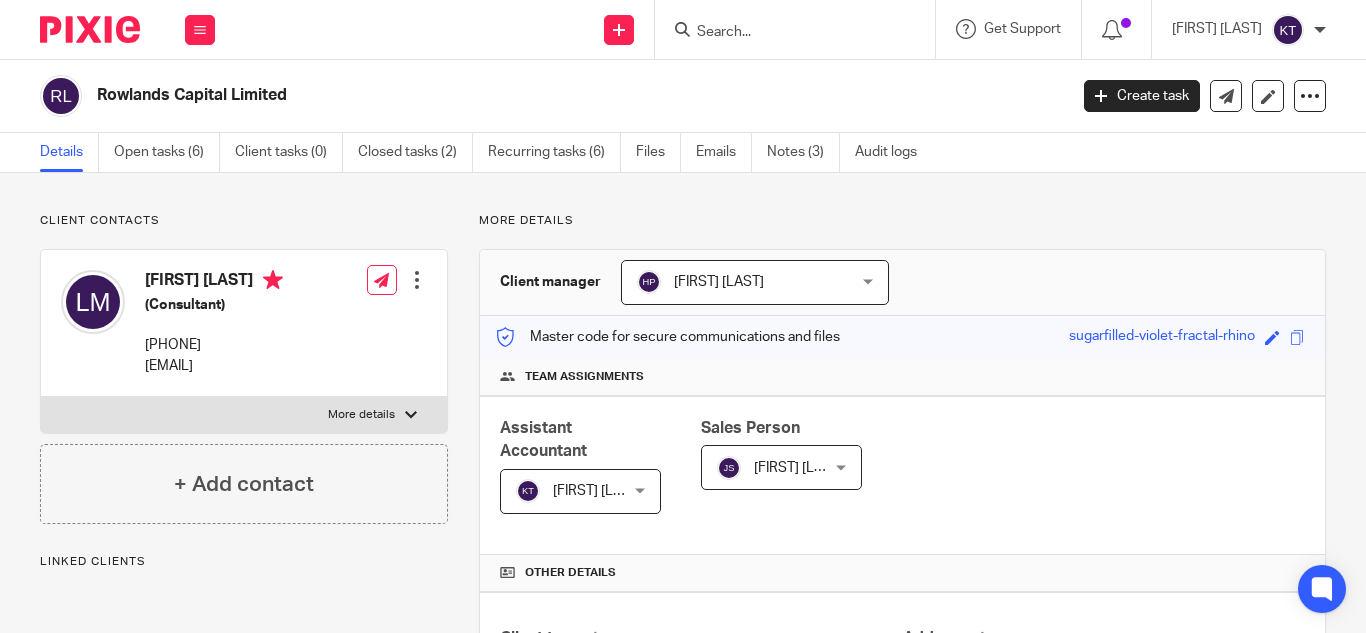 scroll, scrollTop: 0, scrollLeft: 0, axis: both 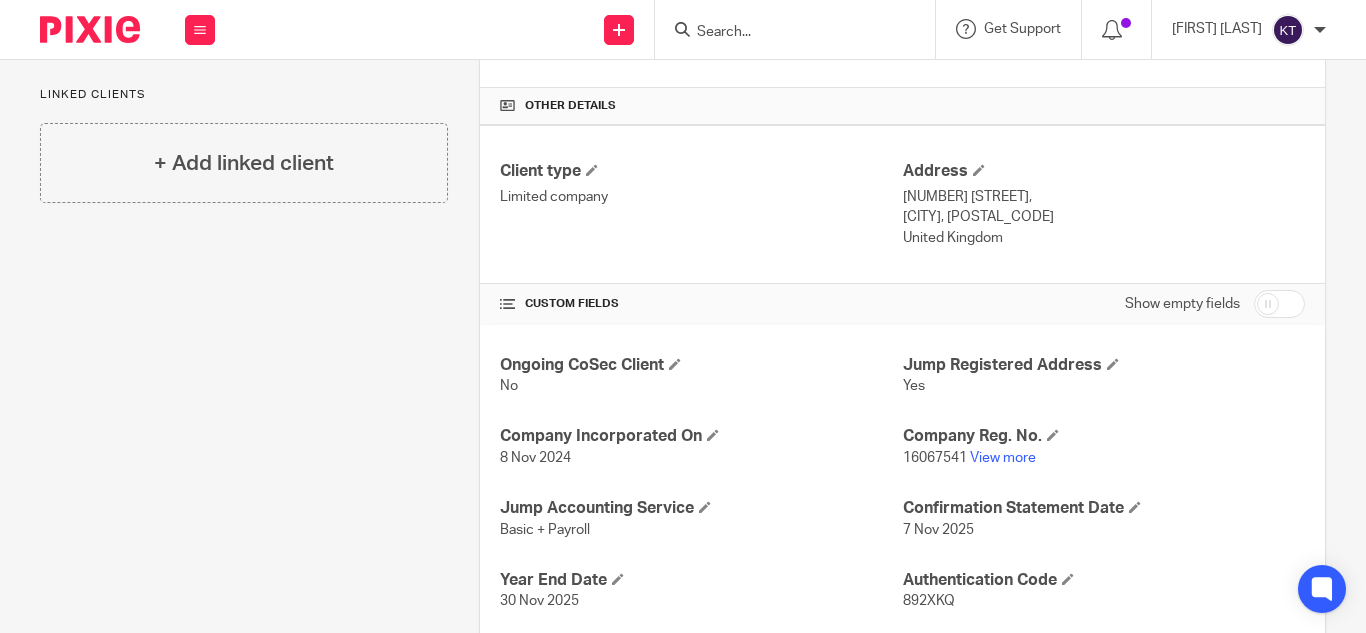 click at bounding box center [785, 33] 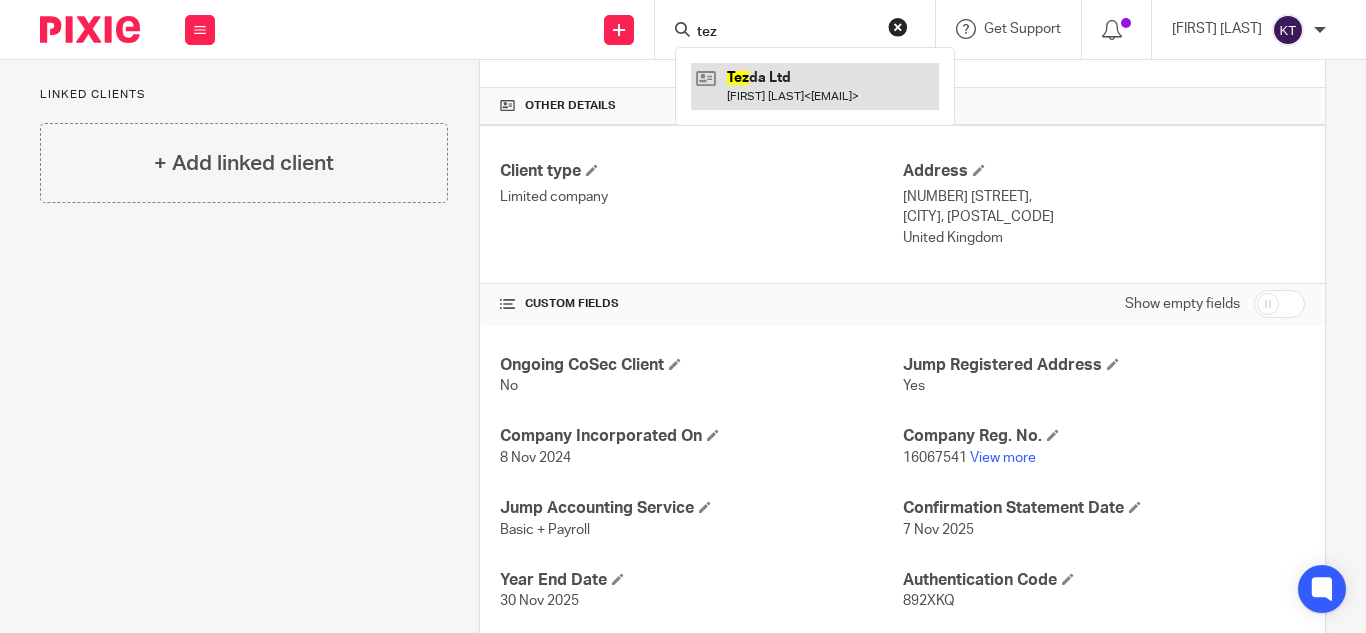 type on "tez" 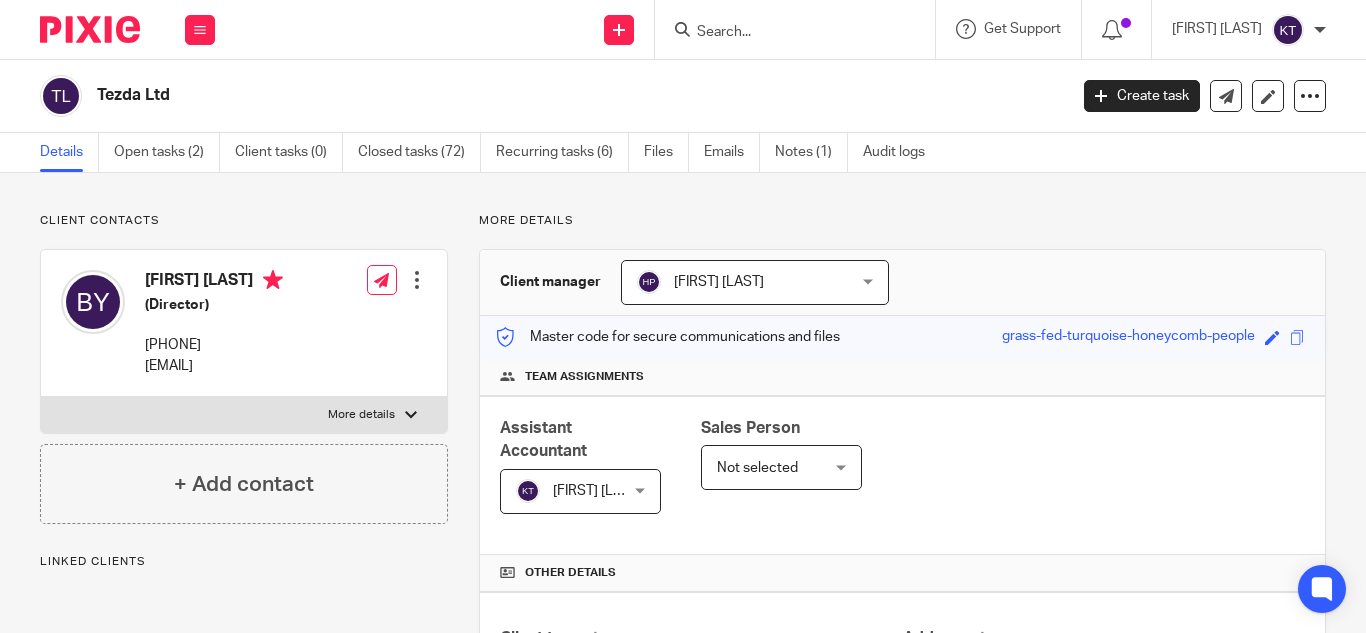scroll, scrollTop: 0, scrollLeft: 0, axis: both 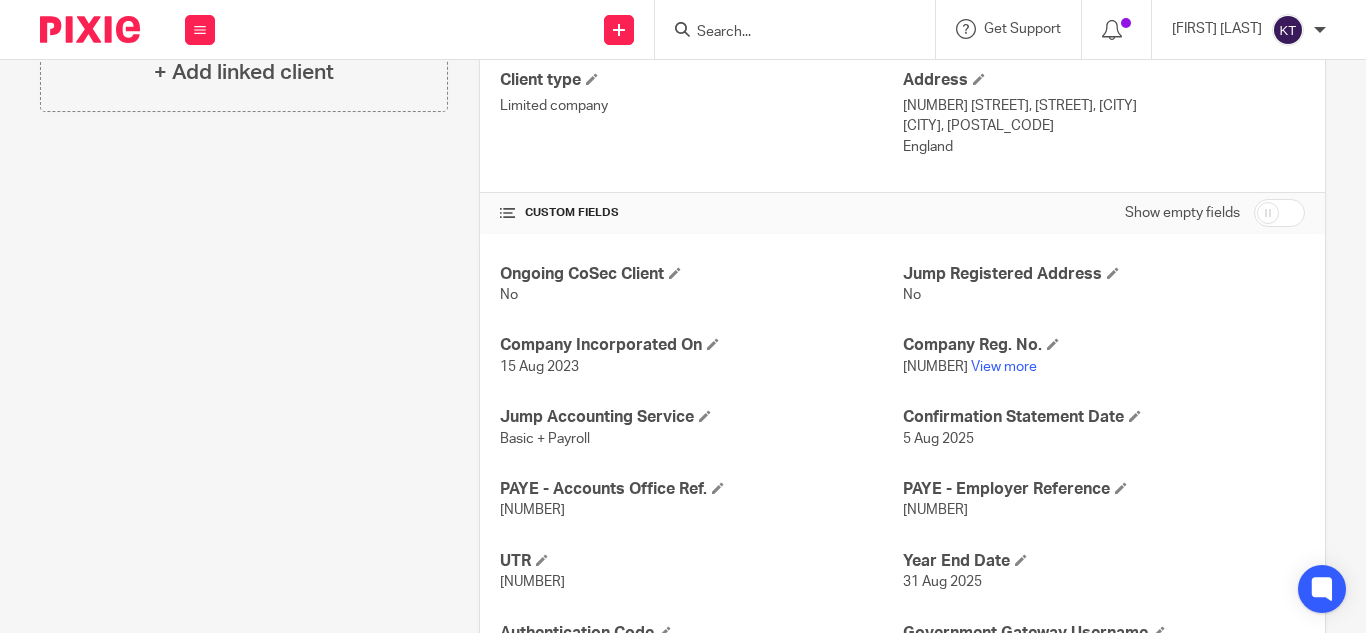 click on "120/ZE70008" at bounding box center [1104, 510] 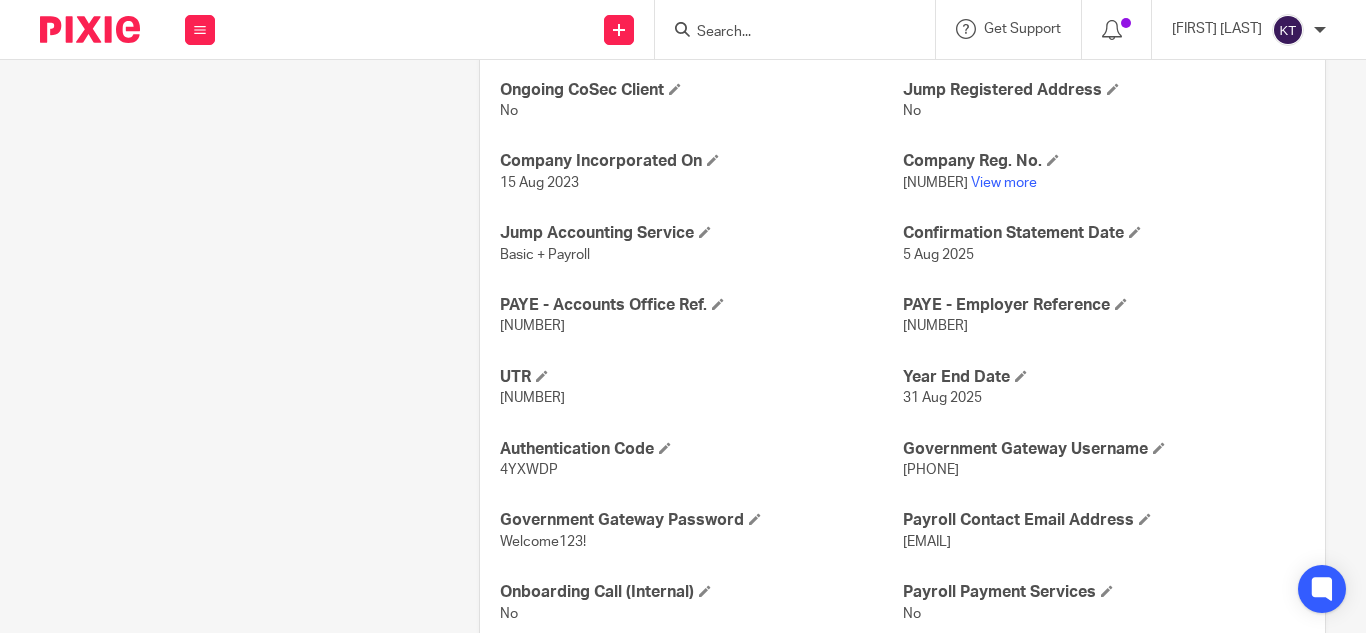 scroll, scrollTop: 741, scrollLeft: 0, axis: vertical 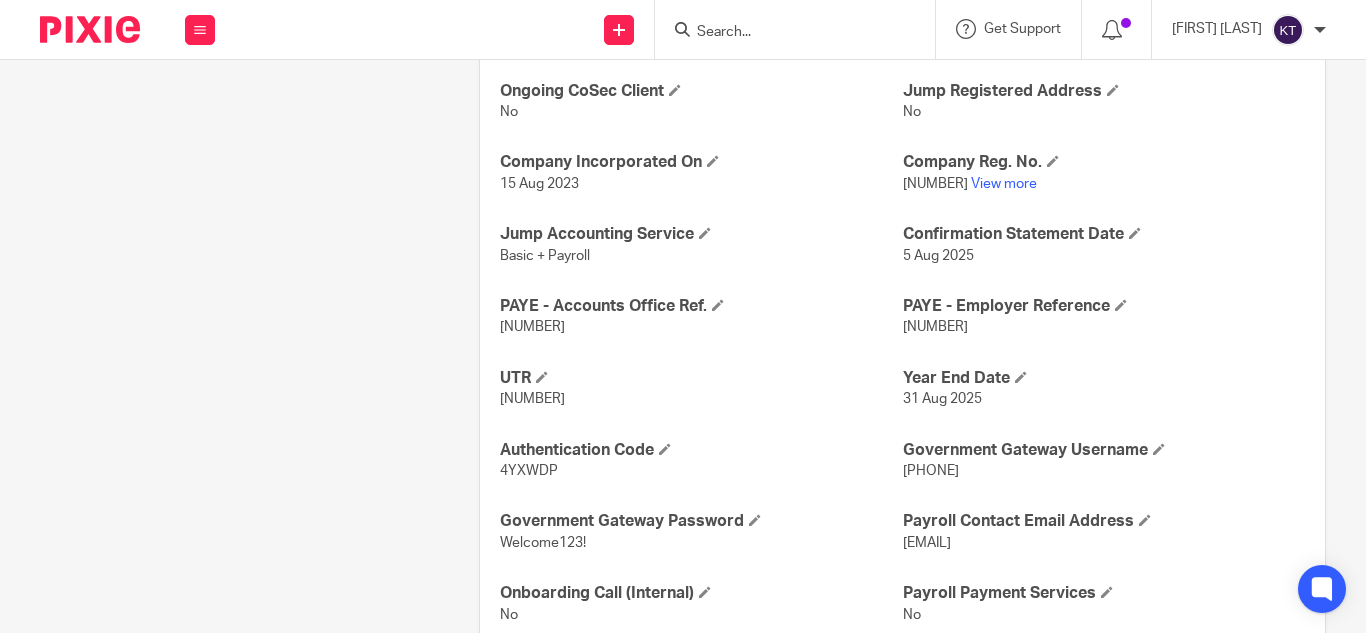 click on "120/ZE70008" at bounding box center (935, 327) 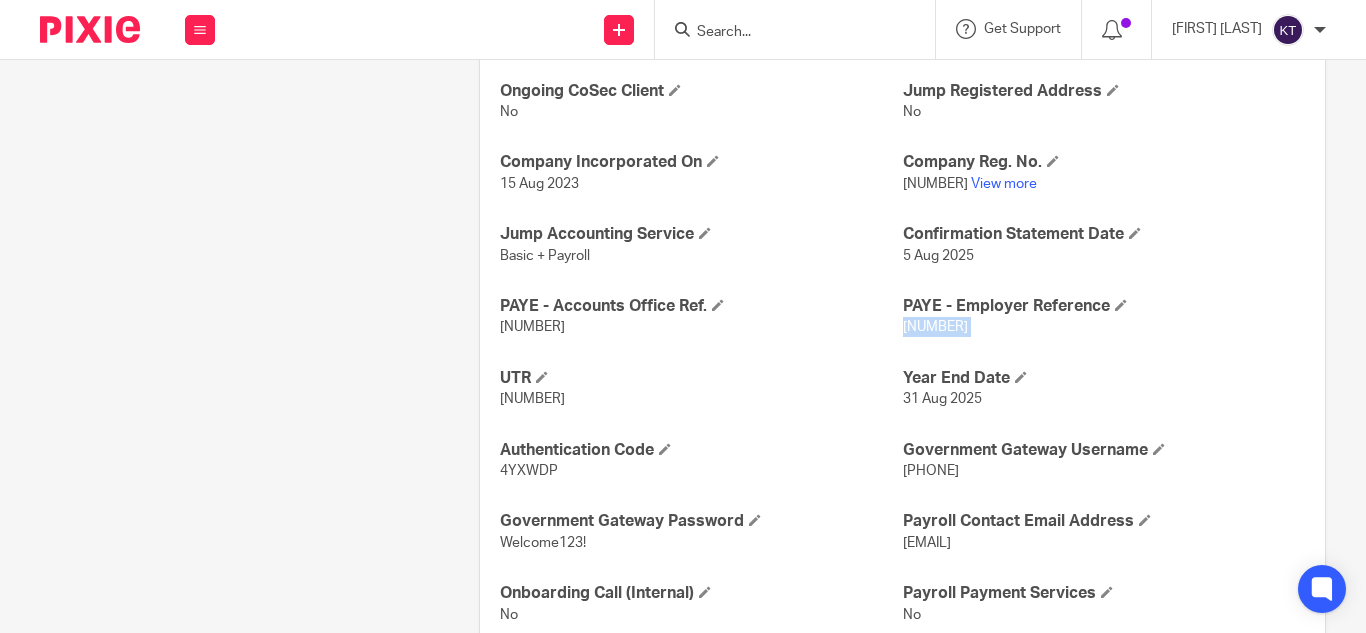click on "120/ZE70008" at bounding box center [935, 327] 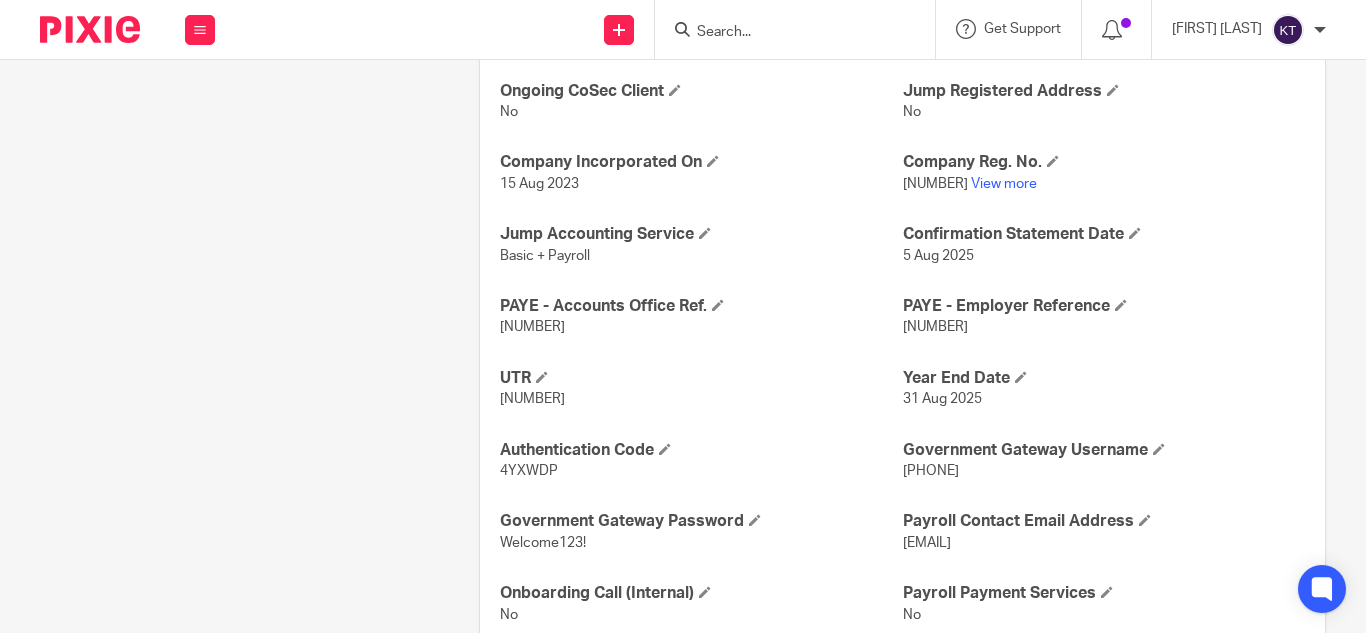 click on "120PL03038367" at bounding box center [532, 327] 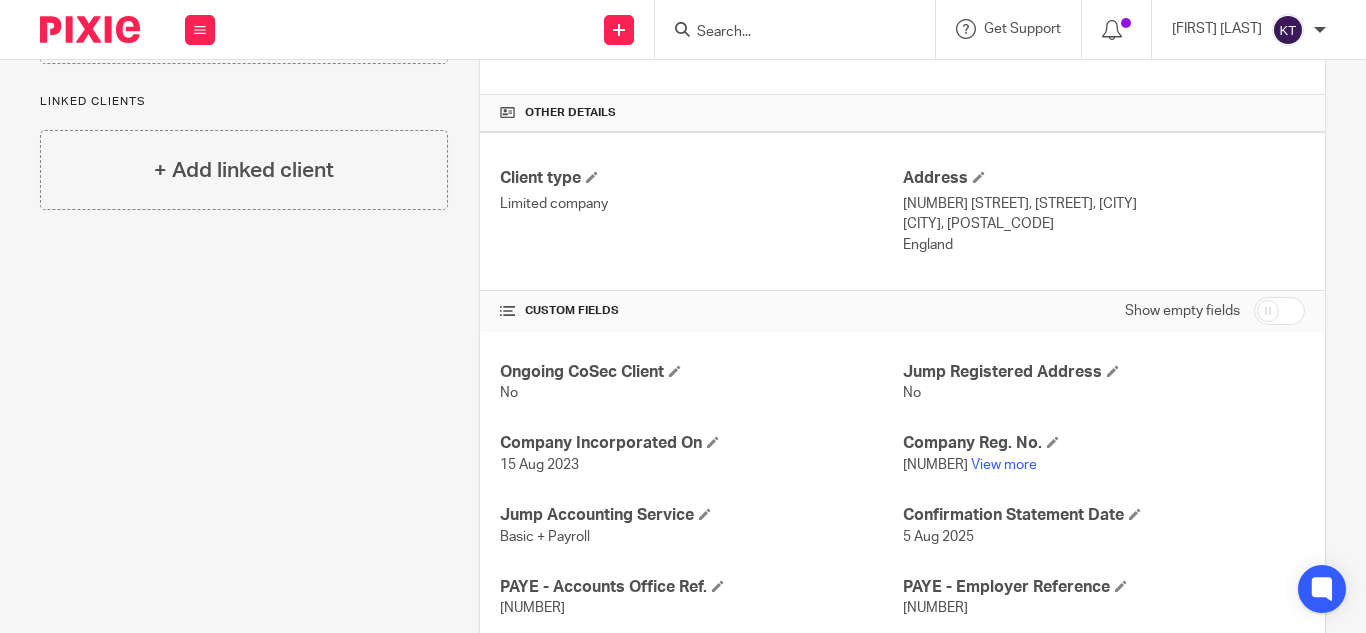 scroll, scrollTop: 367, scrollLeft: 0, axis: vertical 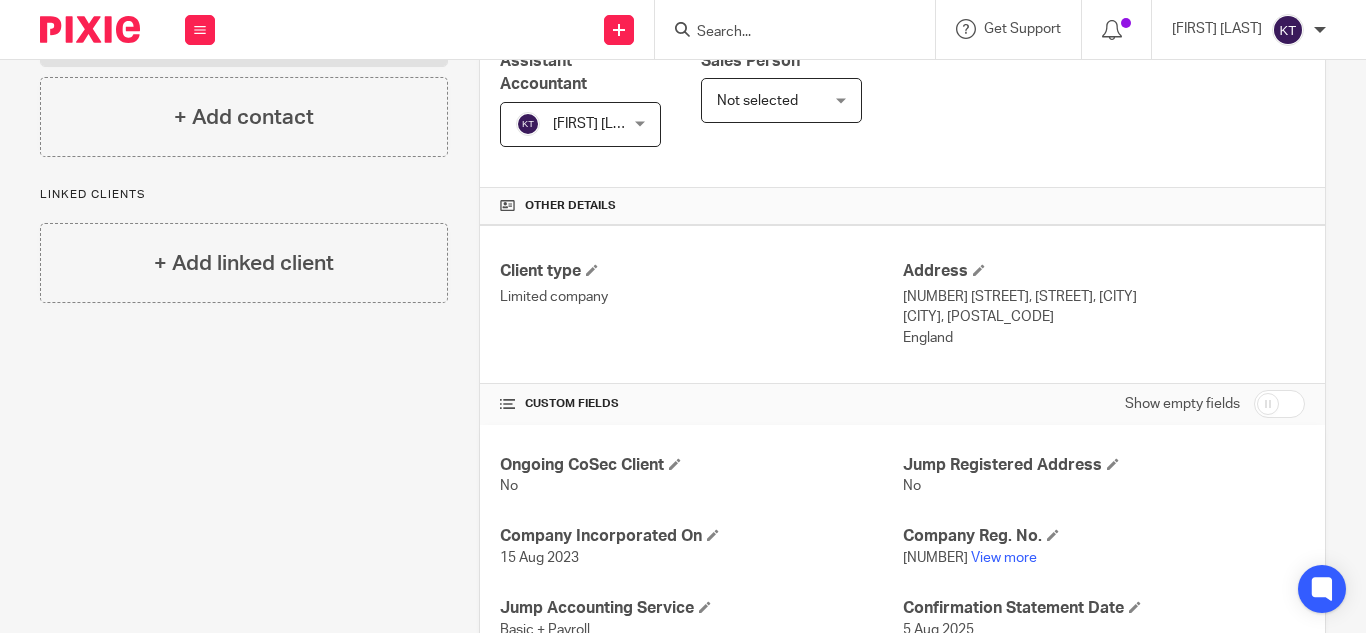 click at bounding box center [785, 33] 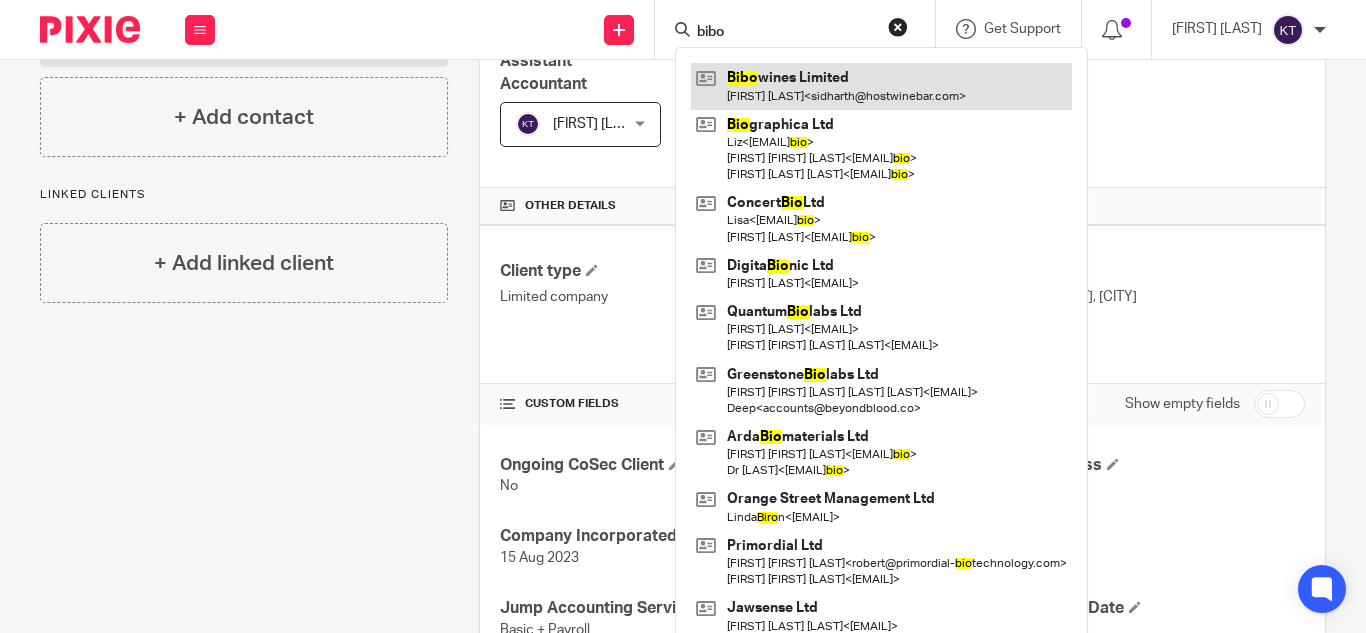 type on "bibo" 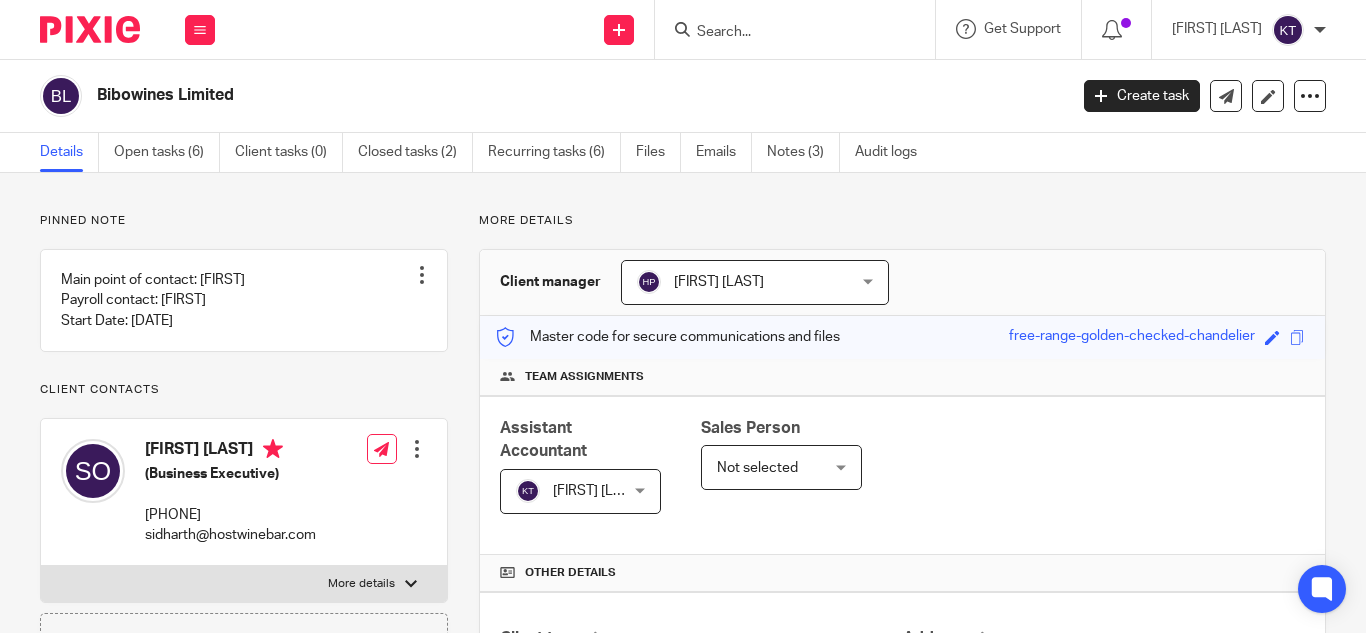 scroll, scrollTop: 0, scrollLeft: 0, axis: both 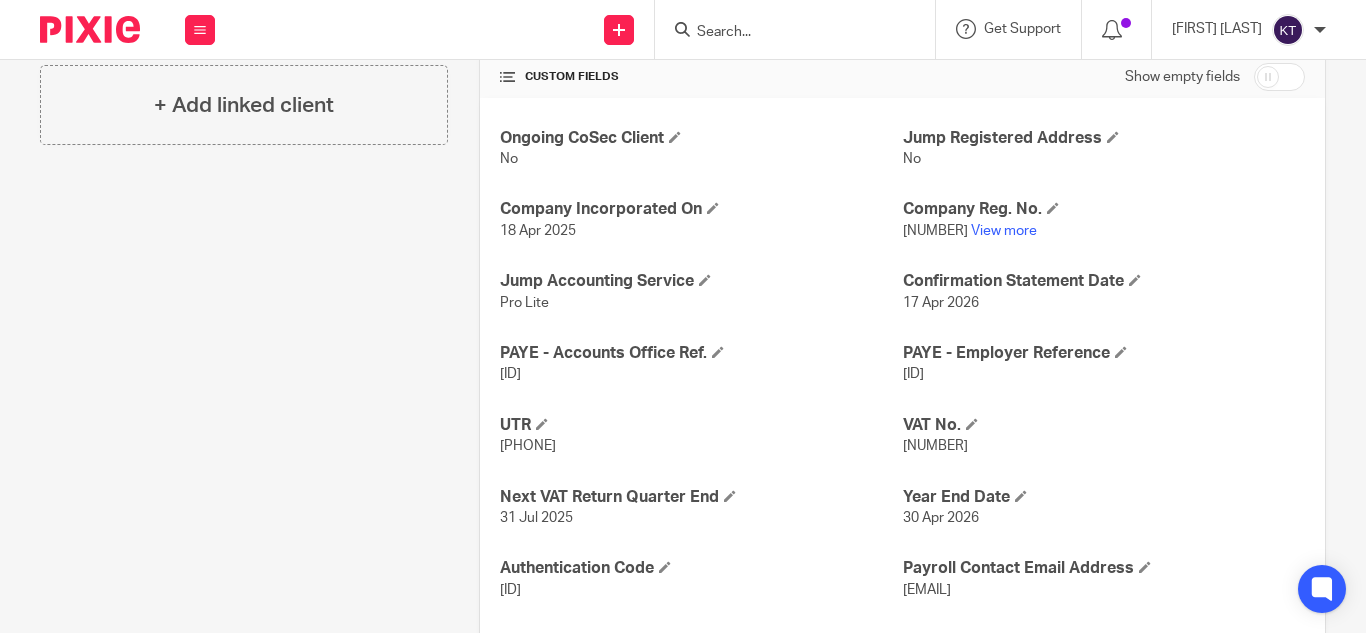 click on "[ID]" at bounding box center [913, 374] 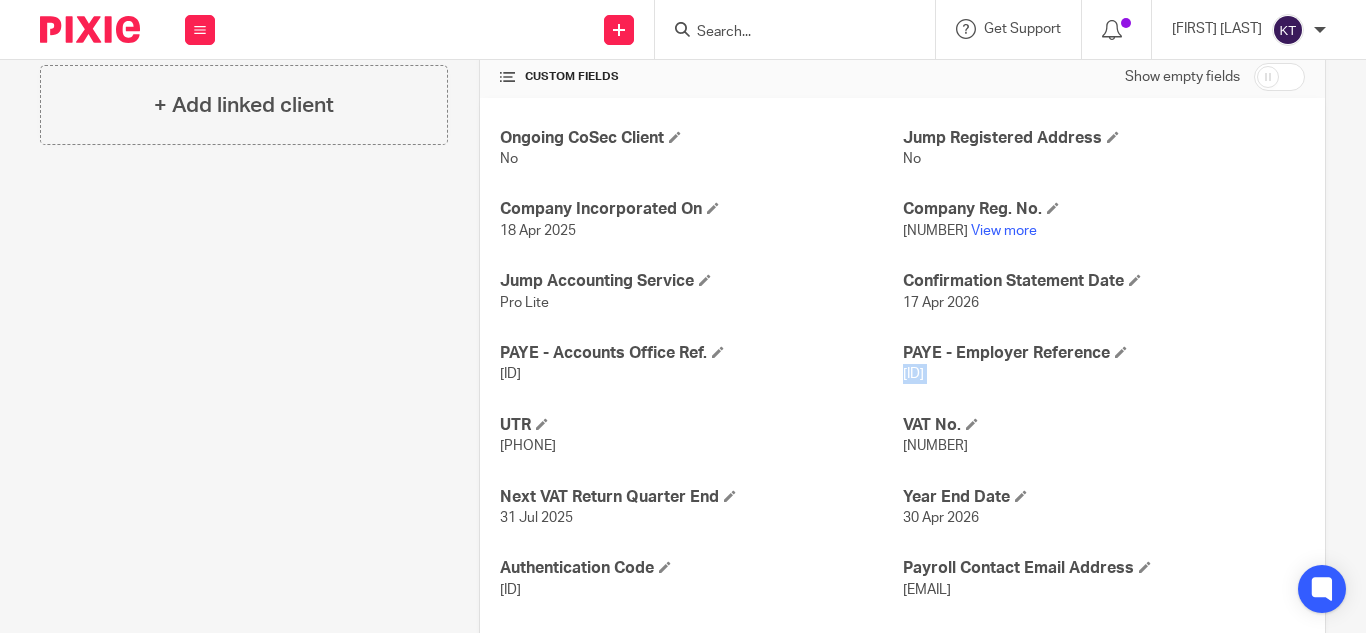 click on "[ID]" at bounding box center [913, 374] 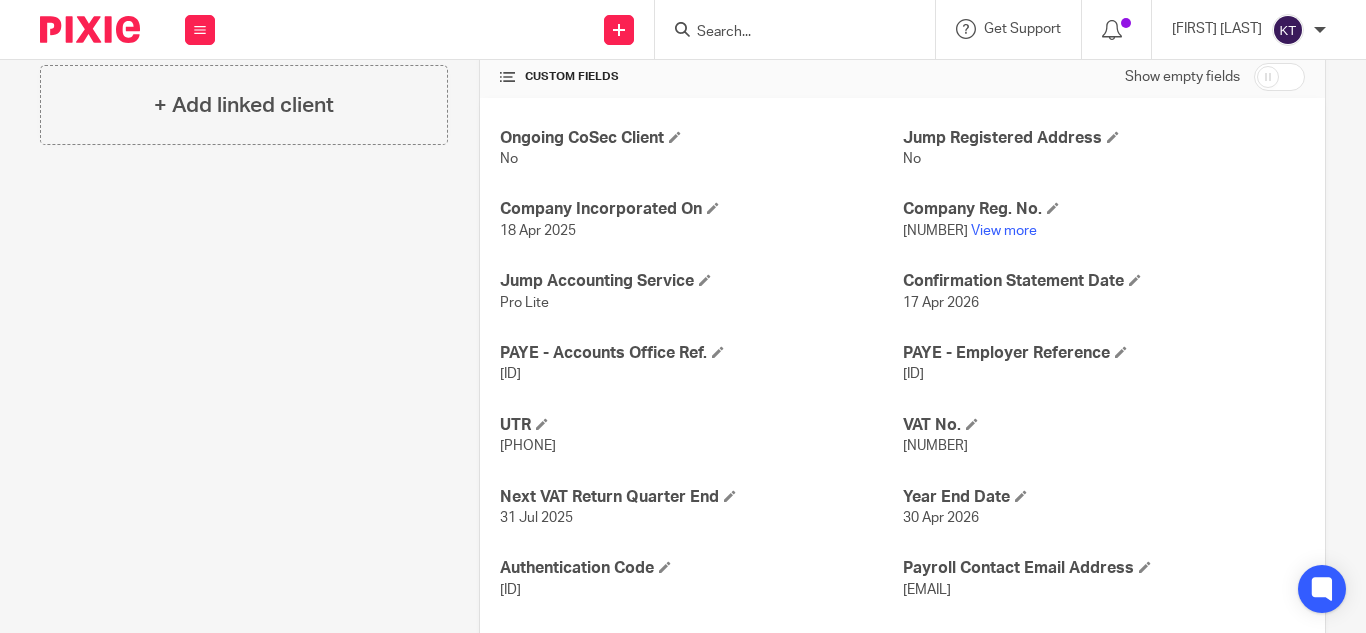 click on "[ID]" at bounding box center (510, 374) 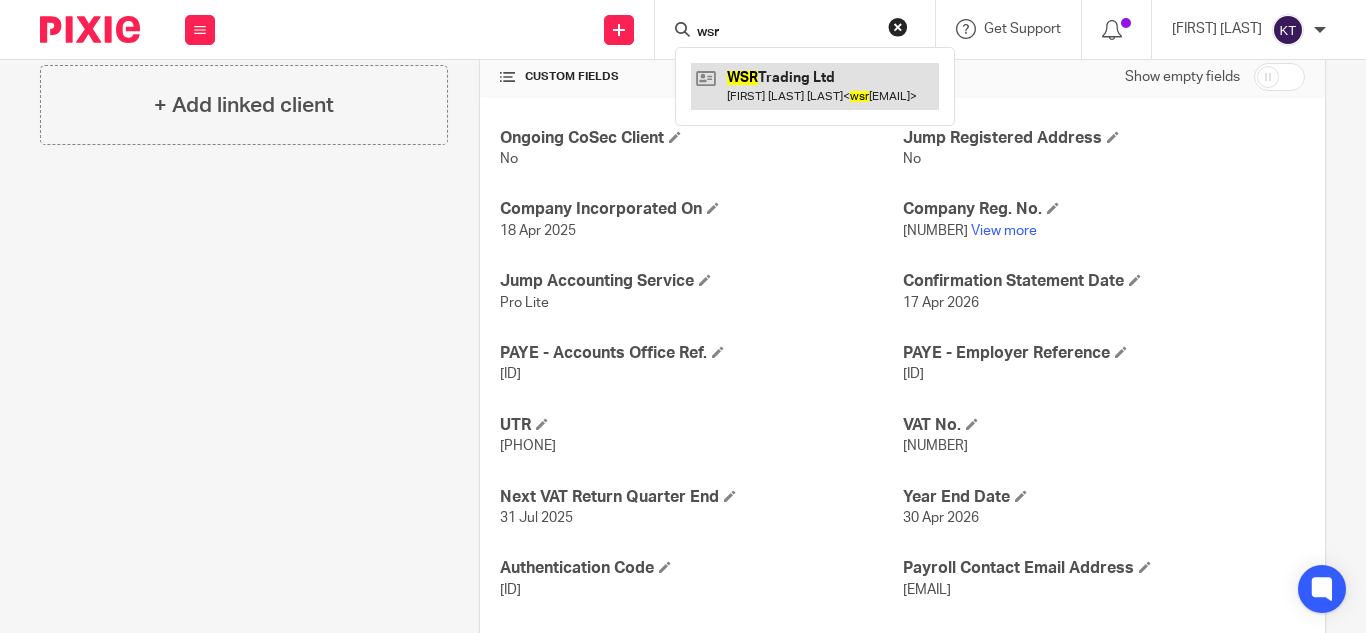 type on "wsr" 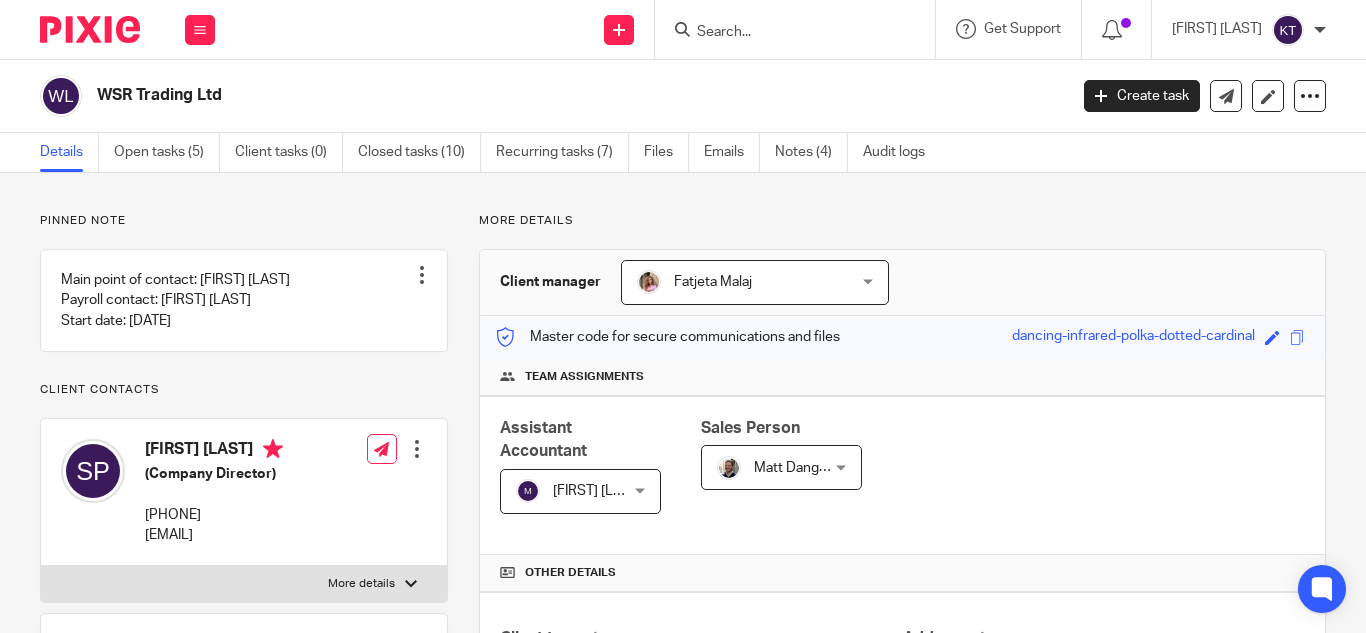 scroll, scrollTop: 0, scrollLeft: 0, axis: both 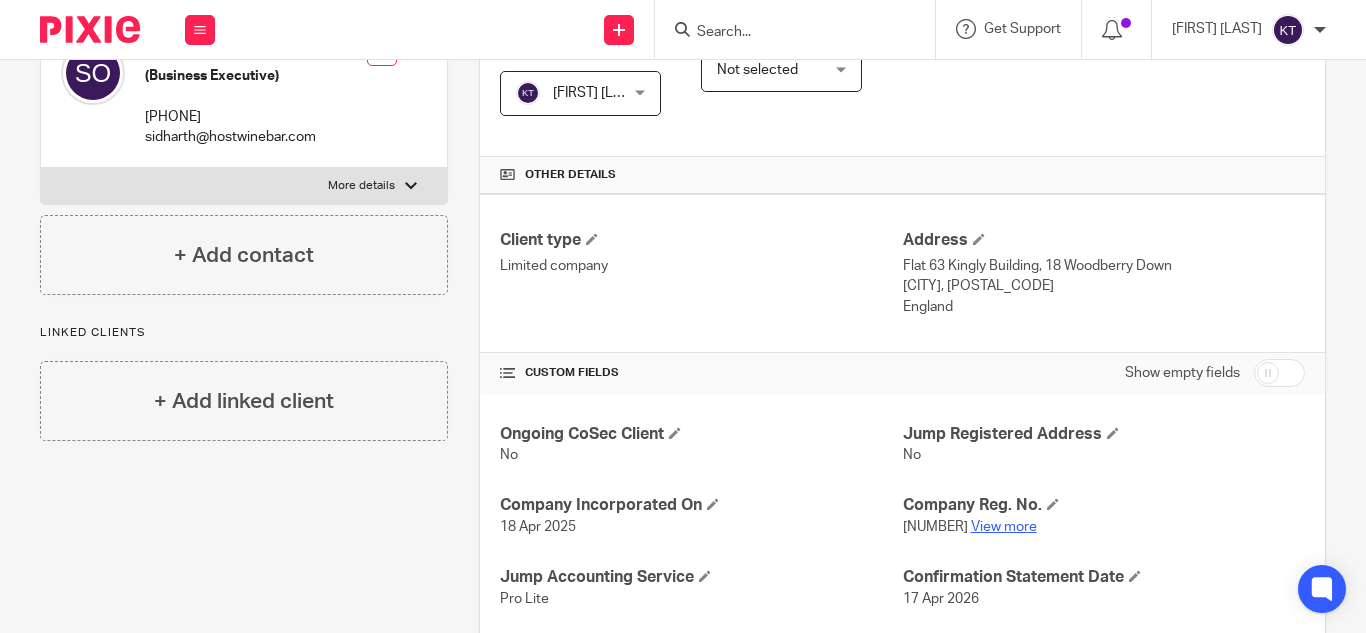 click on "View more" at bounding box center (1004, 527) 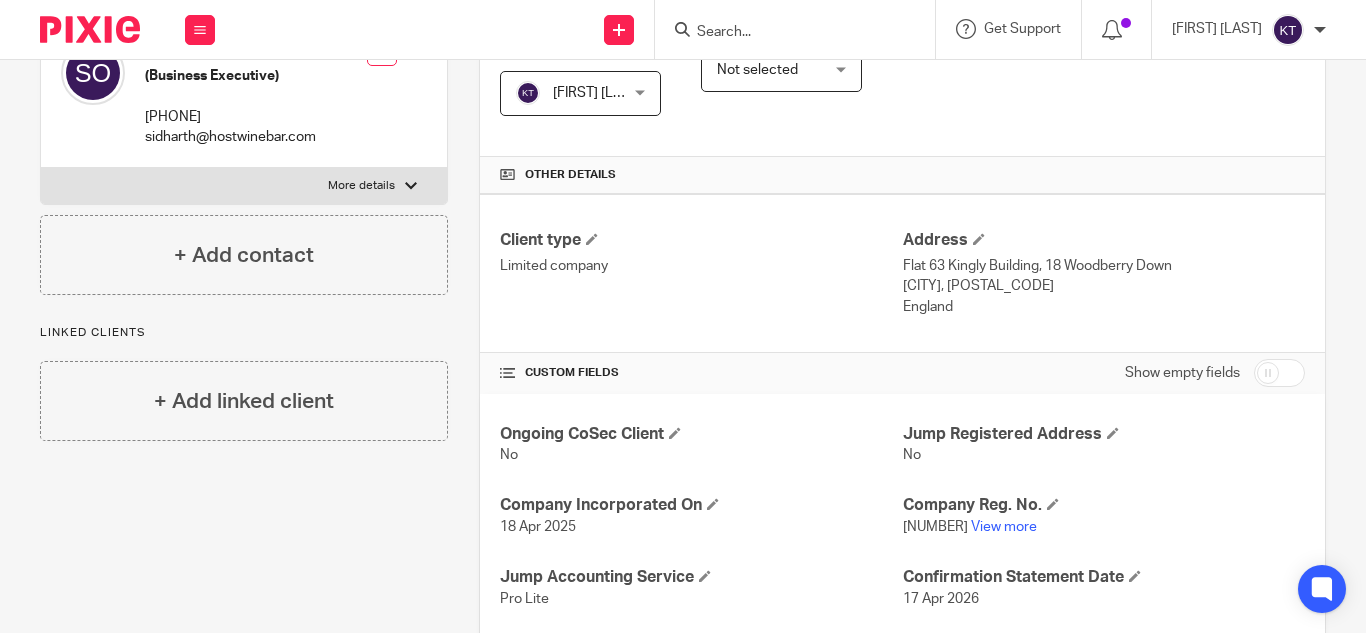 scroll, scrollTop: 322, scrollLeft: 0, axis: vertical 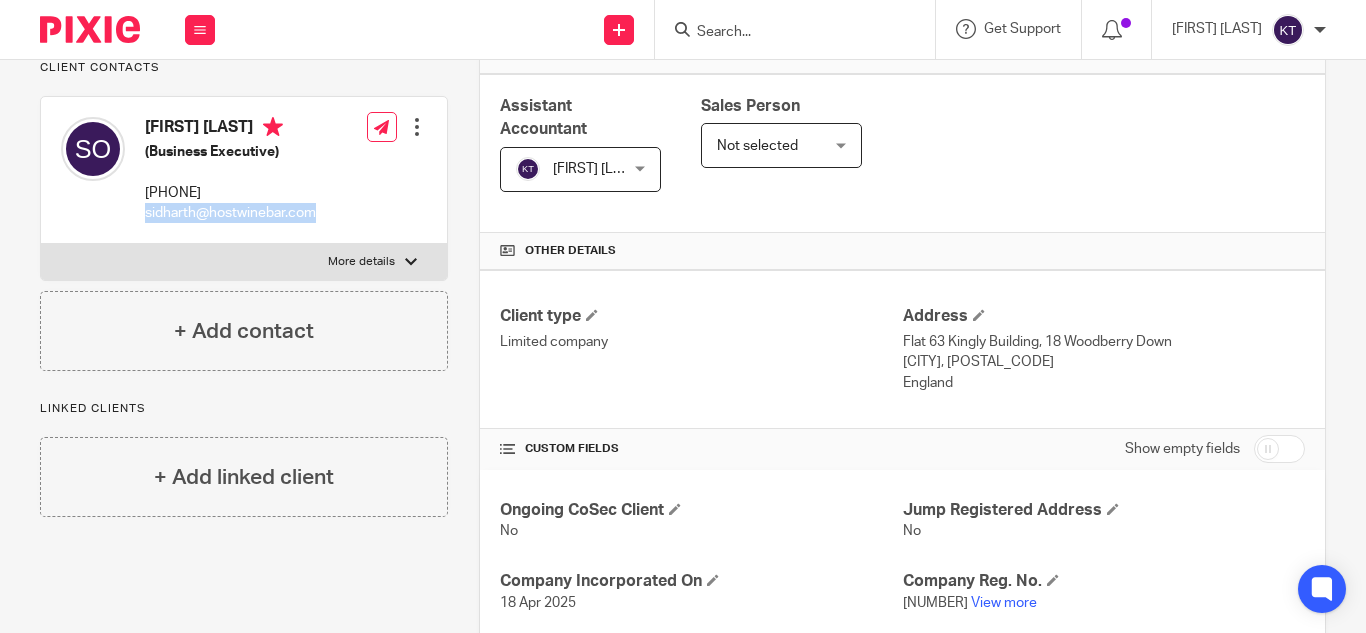 drag, startPoint x: 321, startPoint y: 230, endPoint x: 148, endPoint y: 226, distance: 173.04623 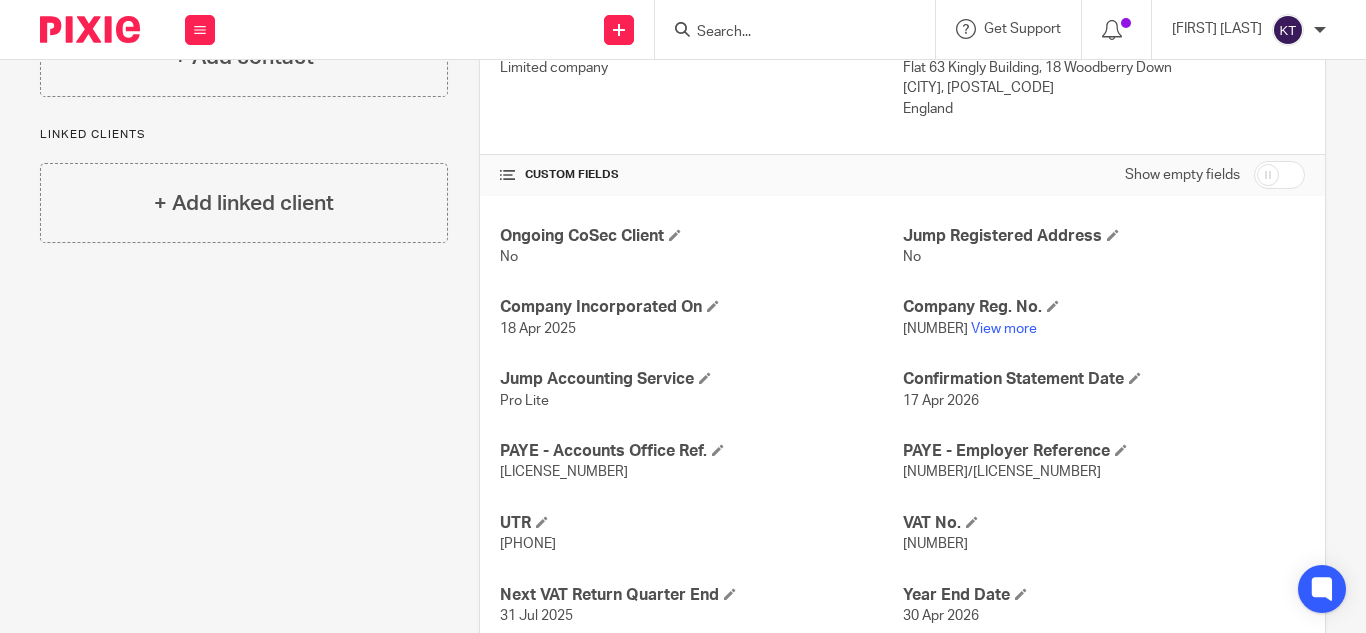 scroll, scrollTop: 597, scrollLeft: 0, axis: vertical 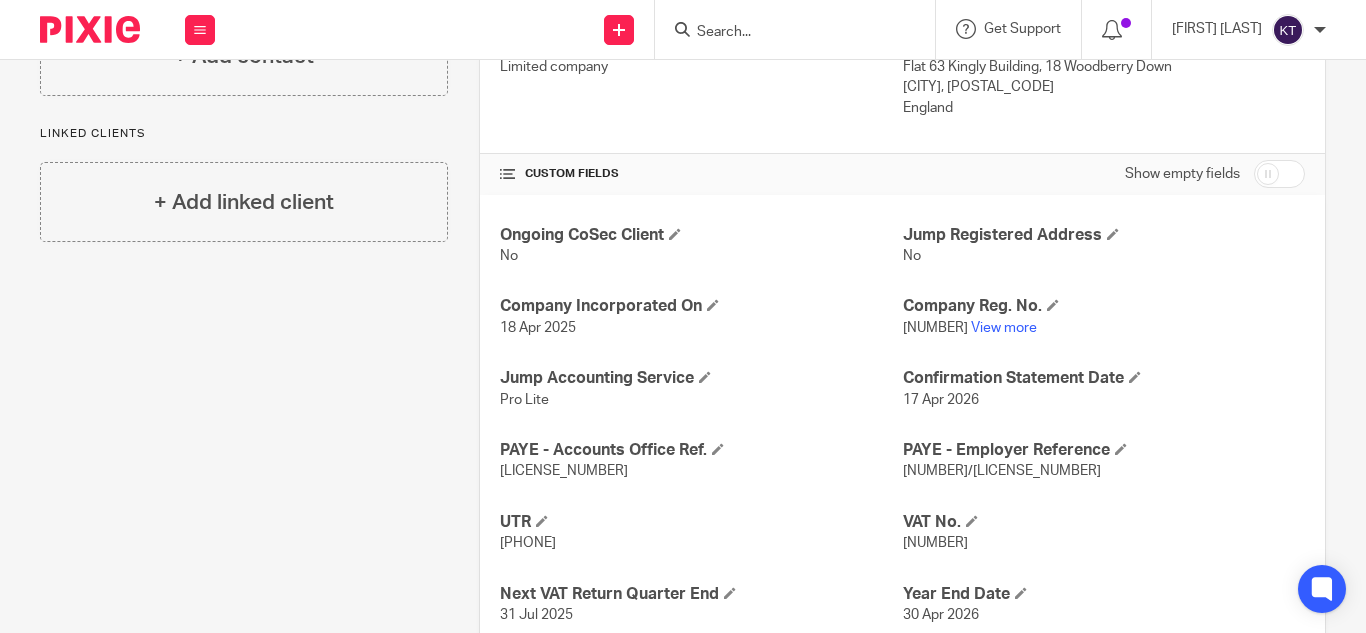 click on "120/VE97964" at bounding box center (1002, 471) 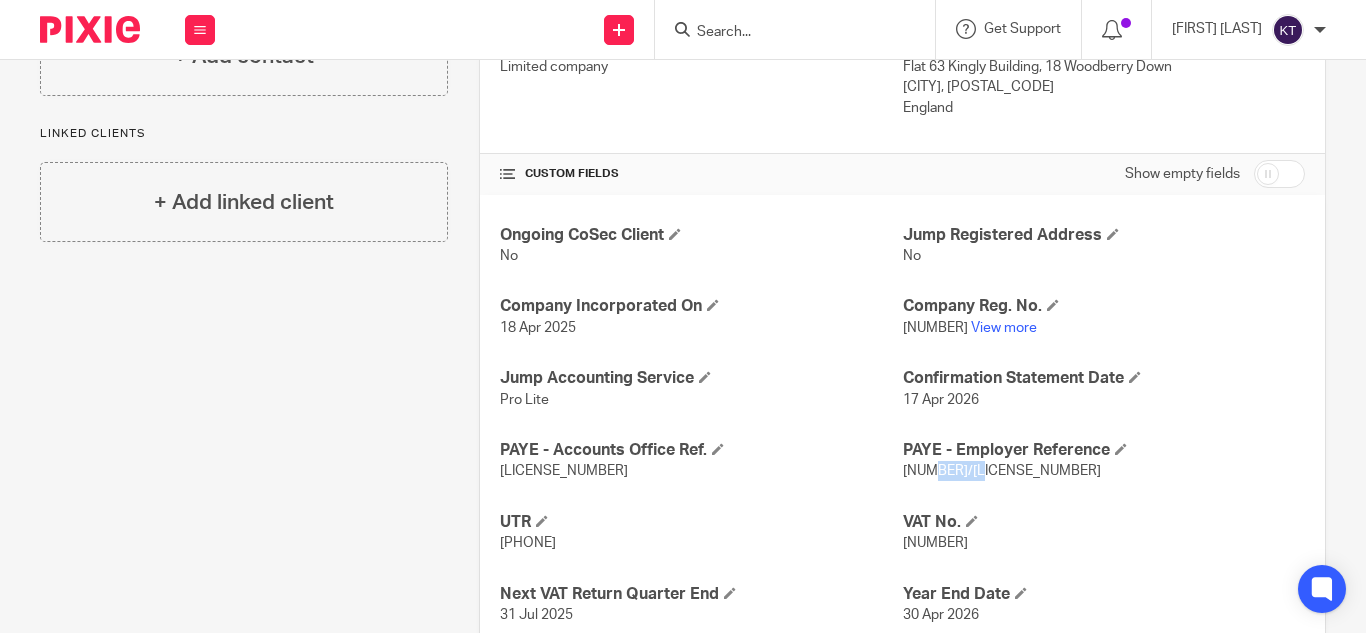 click on "120/VE97964" at bounding box center (1002, 471) 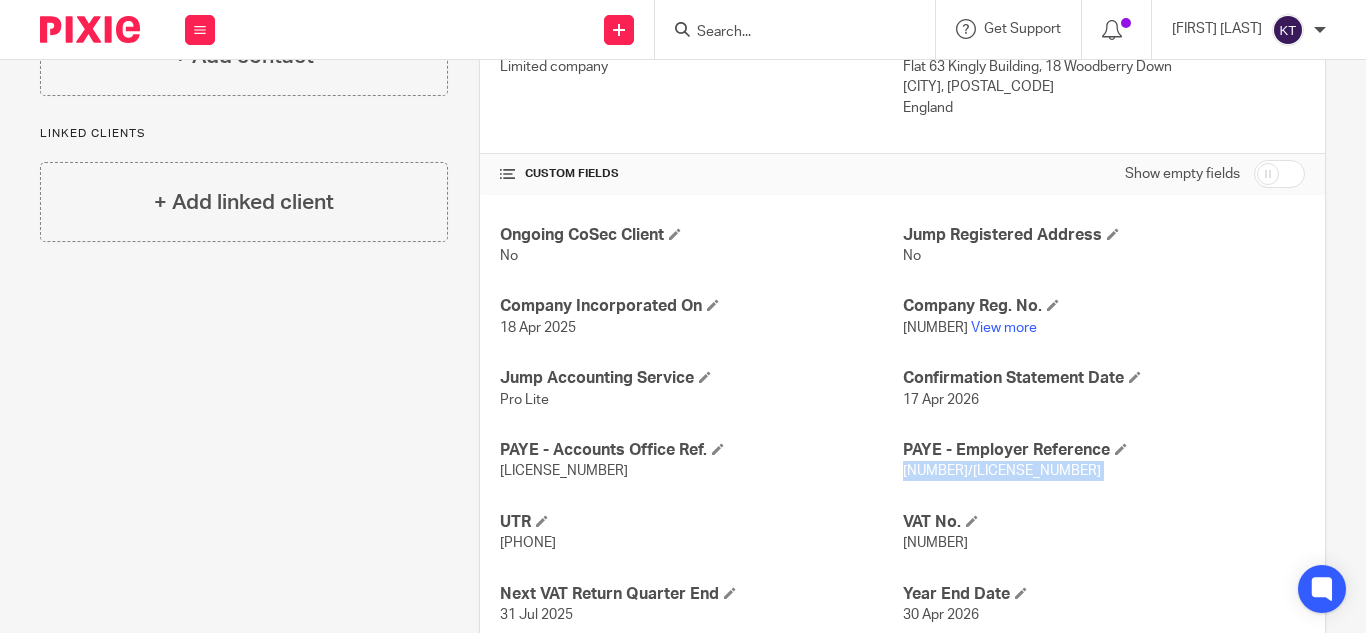 click on "120/VE97964" at bounding box center (1002, 471) 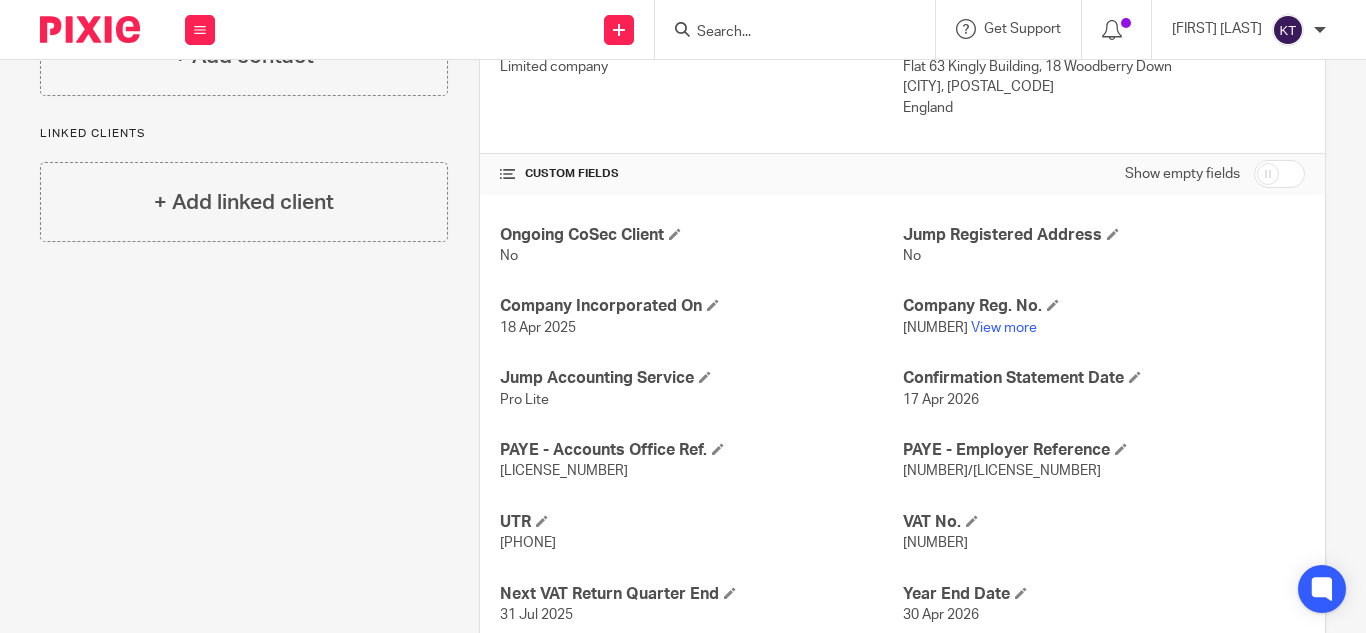 click at bounding box center (785, 33) 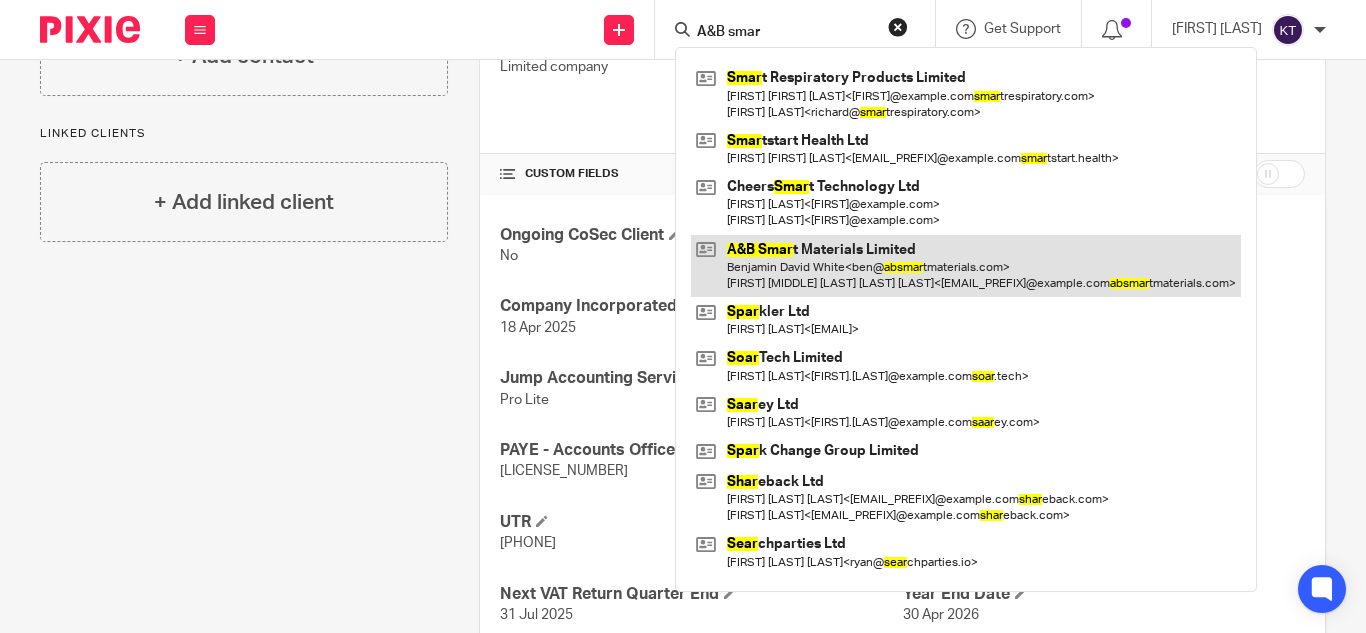type on "A&B smar" 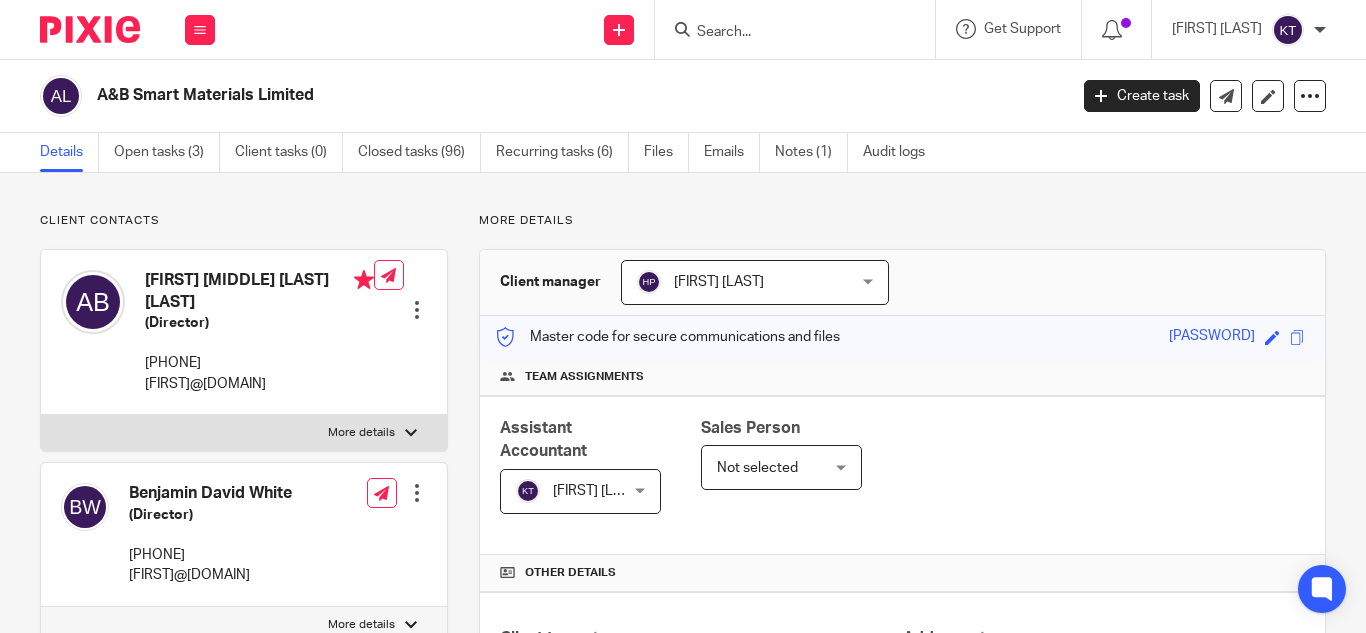 scroll, scrollTop: 0, scrollLeft: 0, axis: both 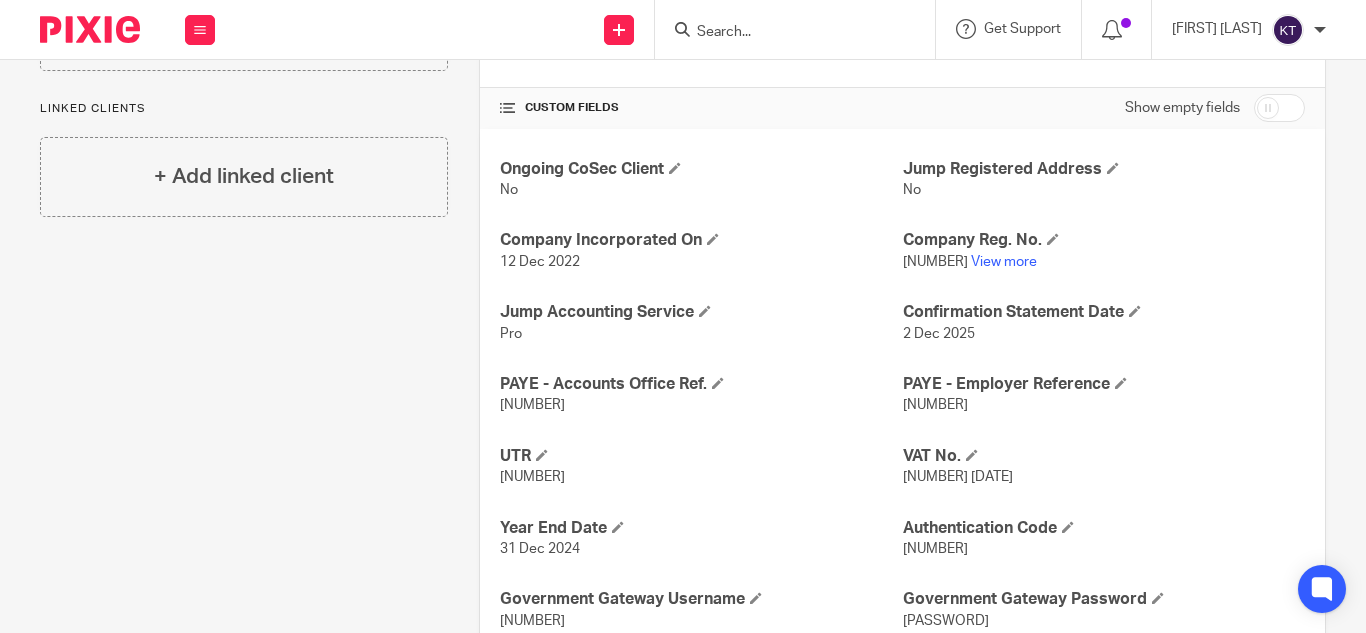 click on "120/WE60558" at bounding box center (935, 405) 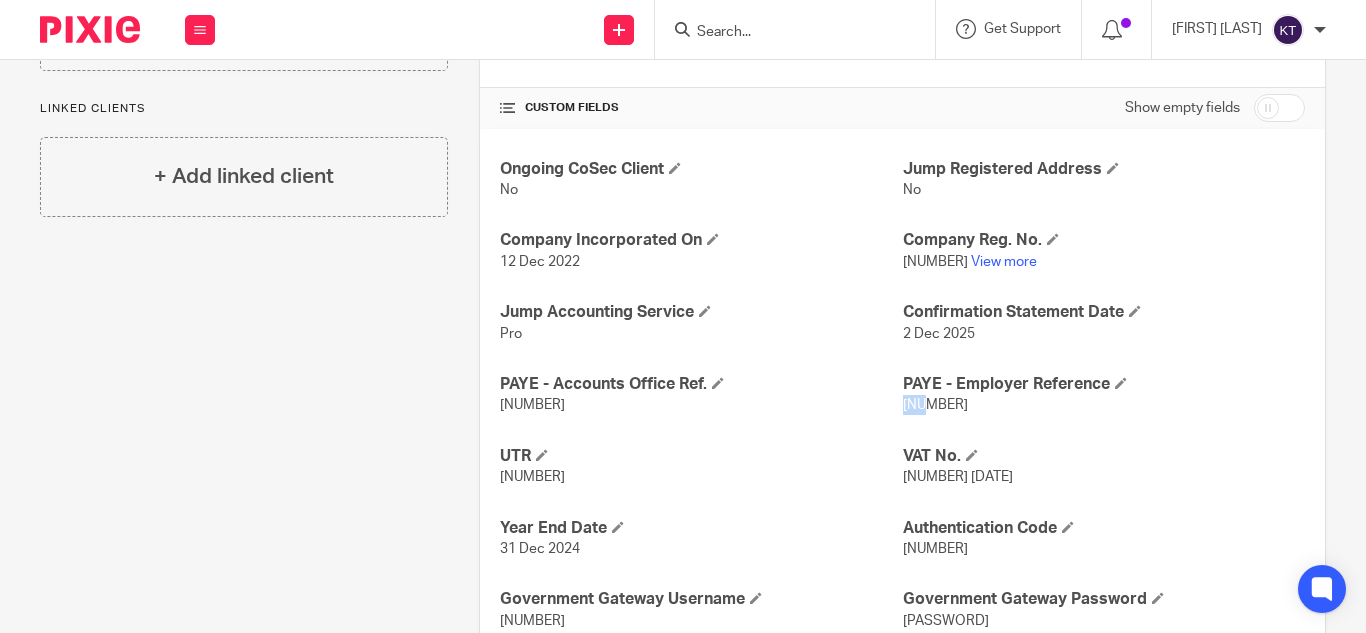 click on "120/WE60558" at bounding box center (935, 405) 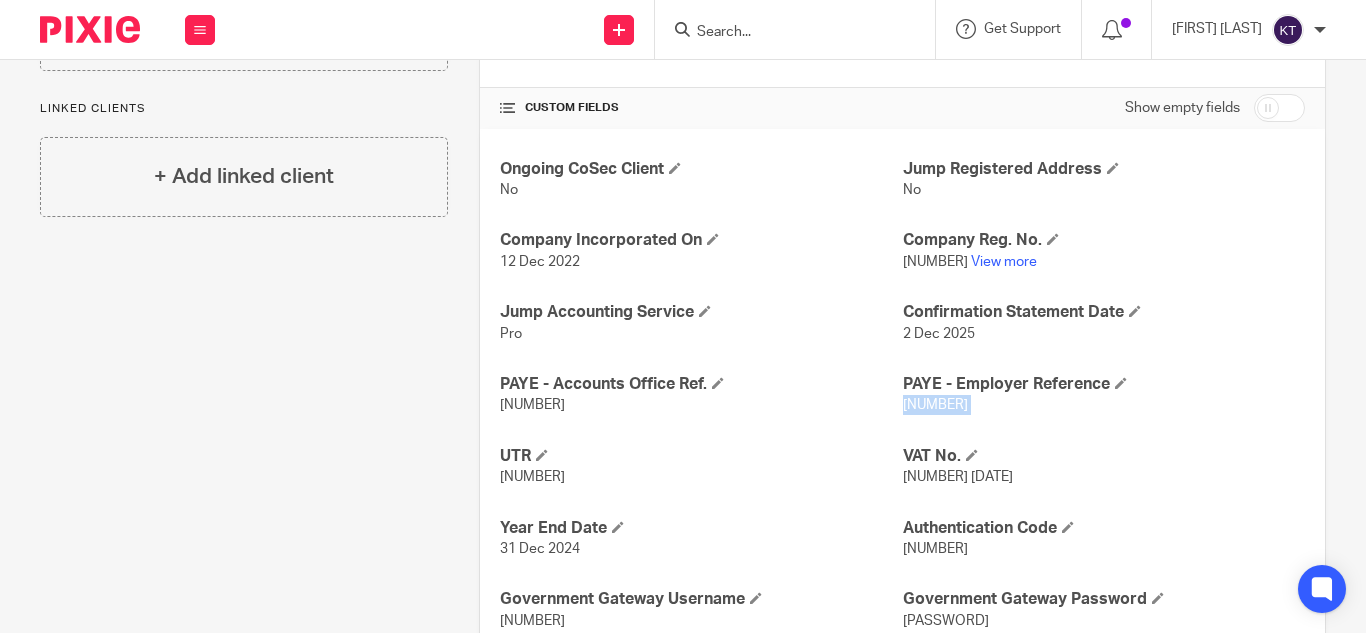click on "120/WE60558" at bounding box center (935, 405) 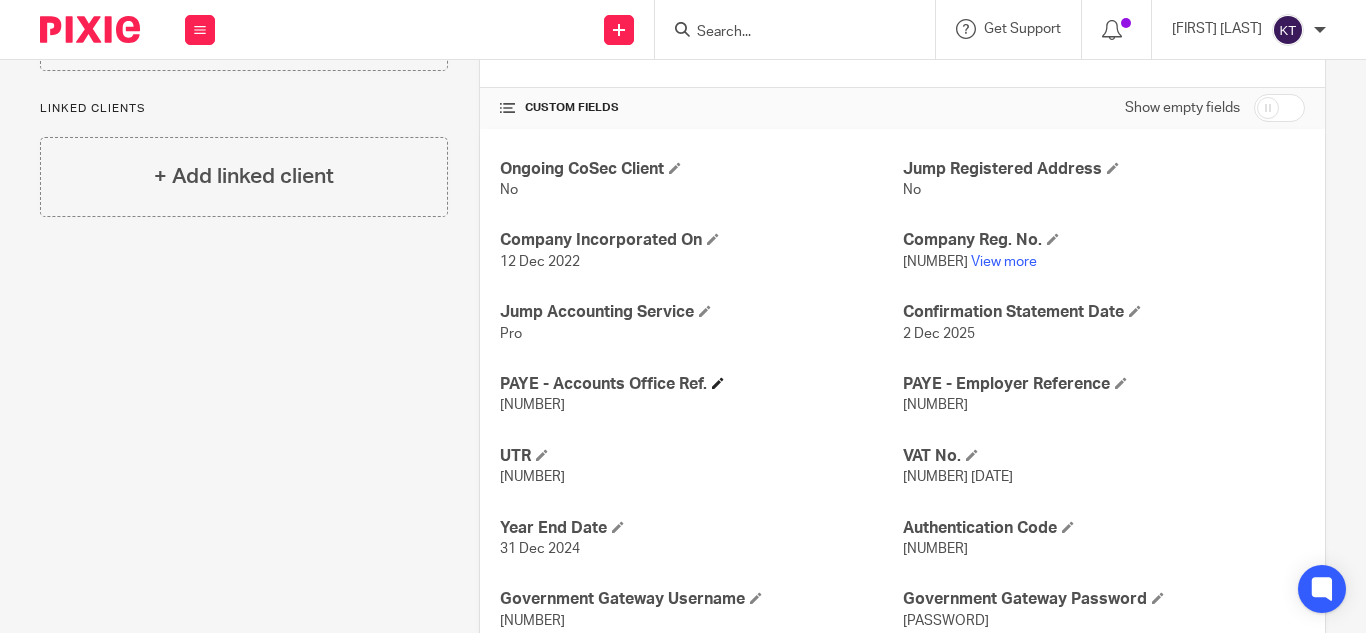 click on "PAYE - Accounts Office Ref." at bounding box center (701, 384) 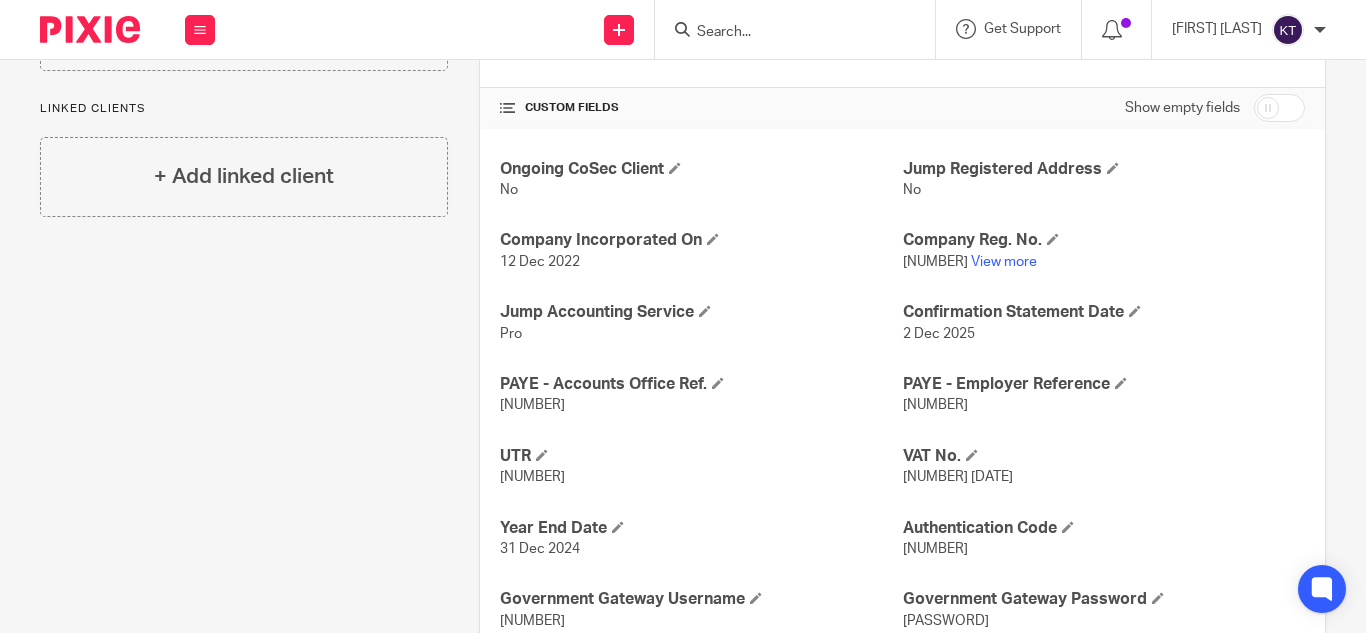 click on "120PZ02872967" at bounding box center [701, 405] 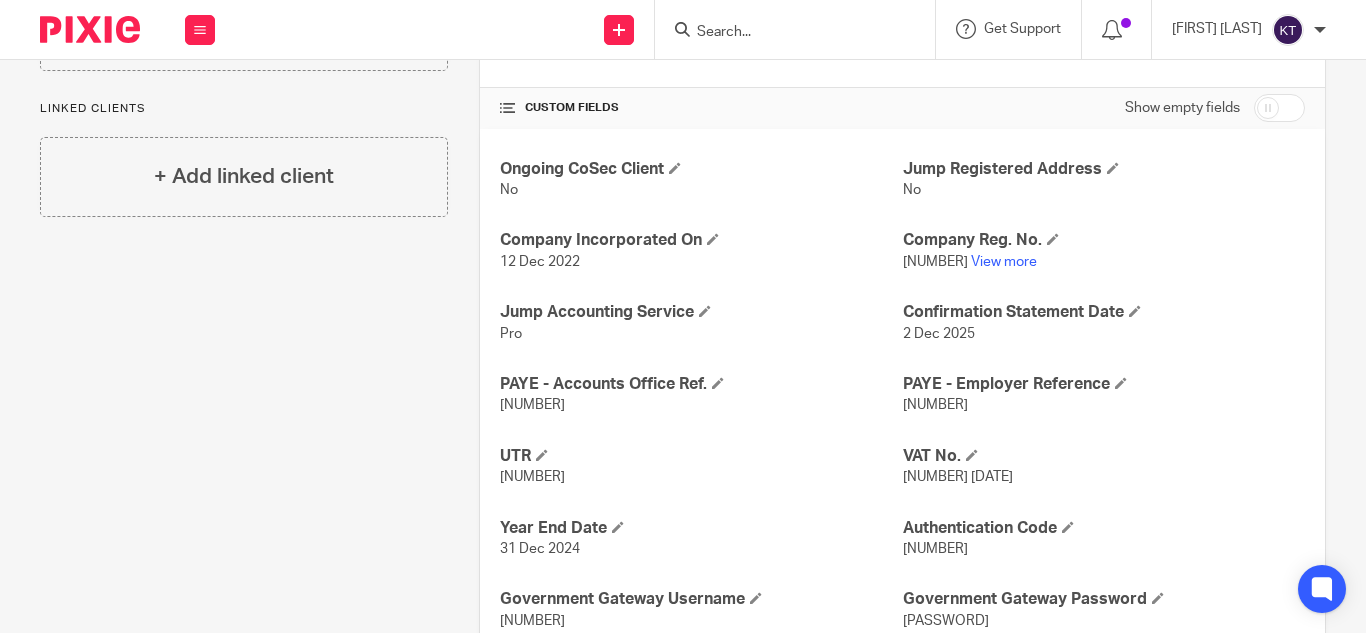 click at bounding box center [785, 33] 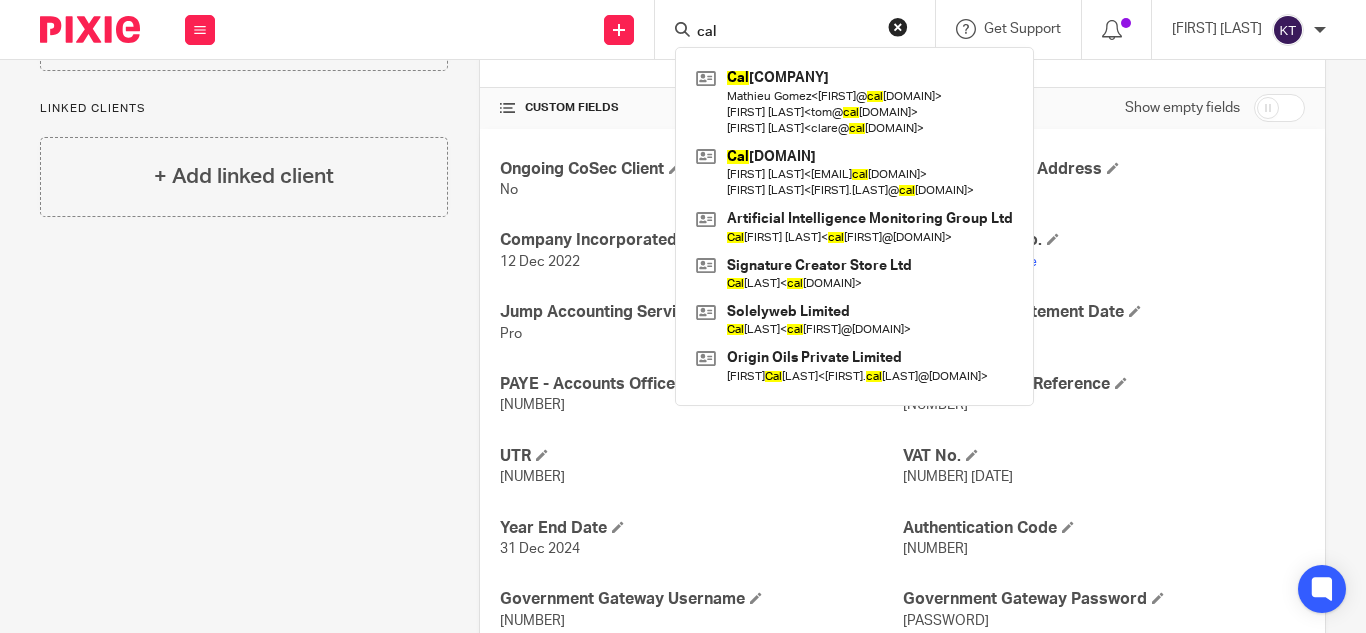 type on "cal" 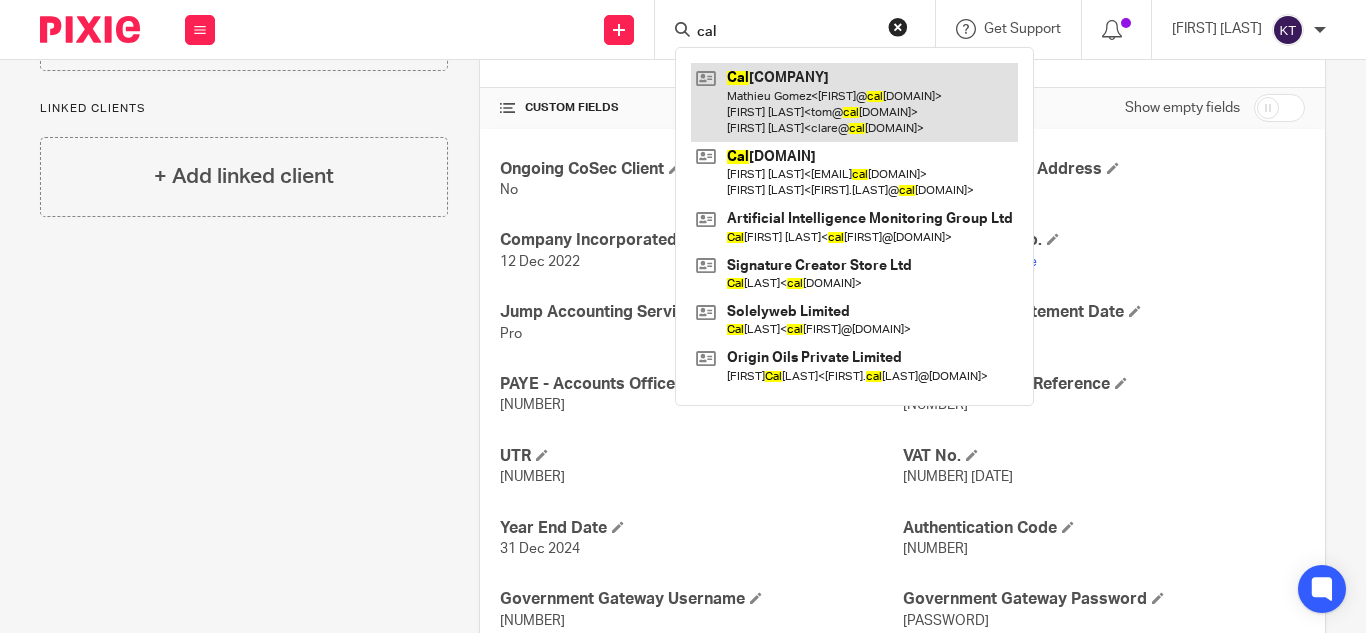 click at bounding box center [854, 102] 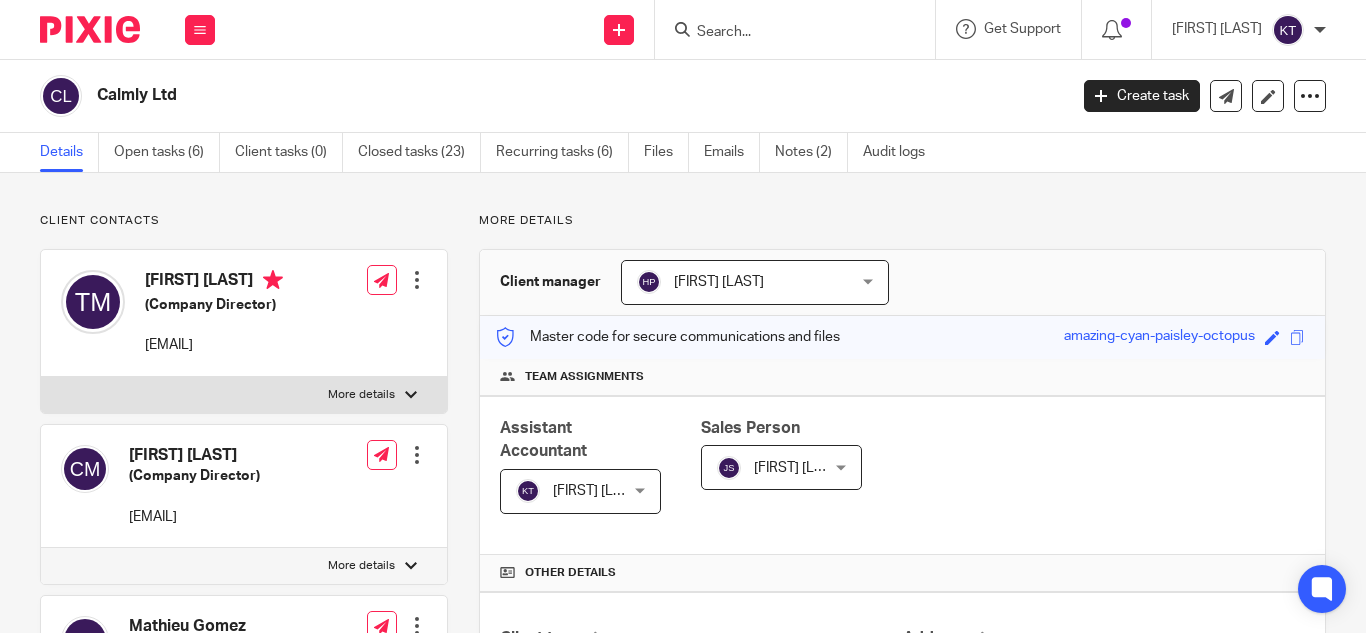 scroll, scrollTop: 0, scrollLeft: 0, axis: both 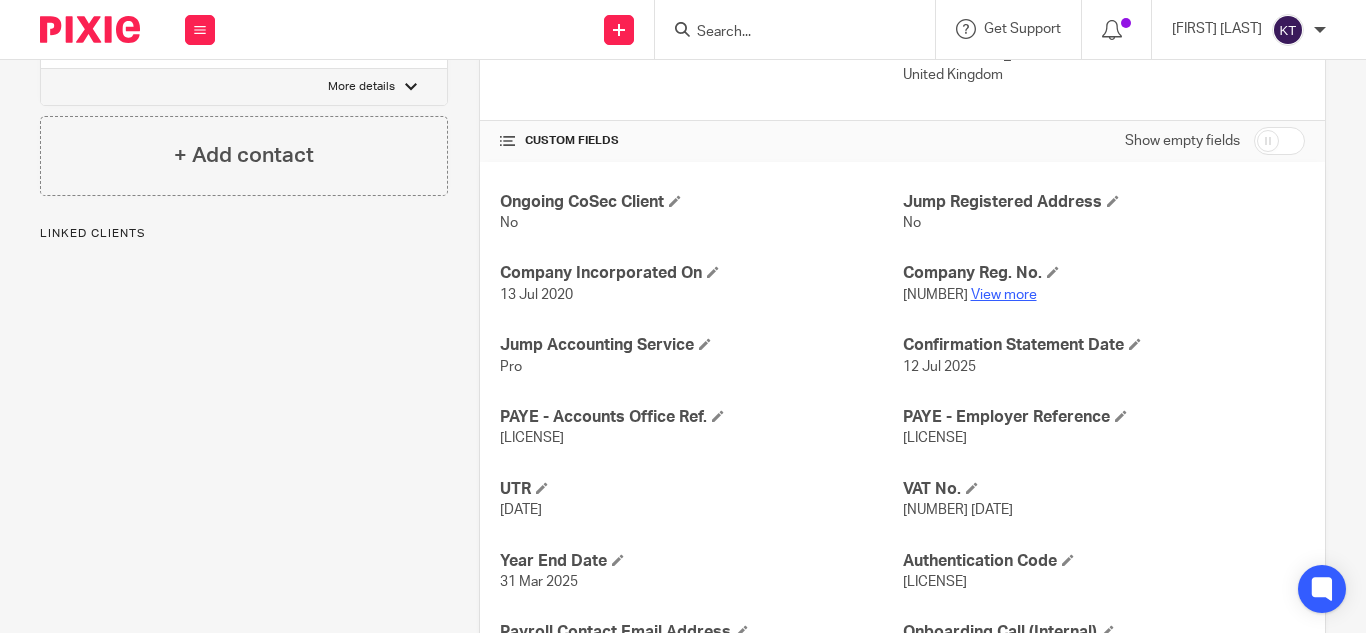 click on "View more" at bounding box center [1004, 295] 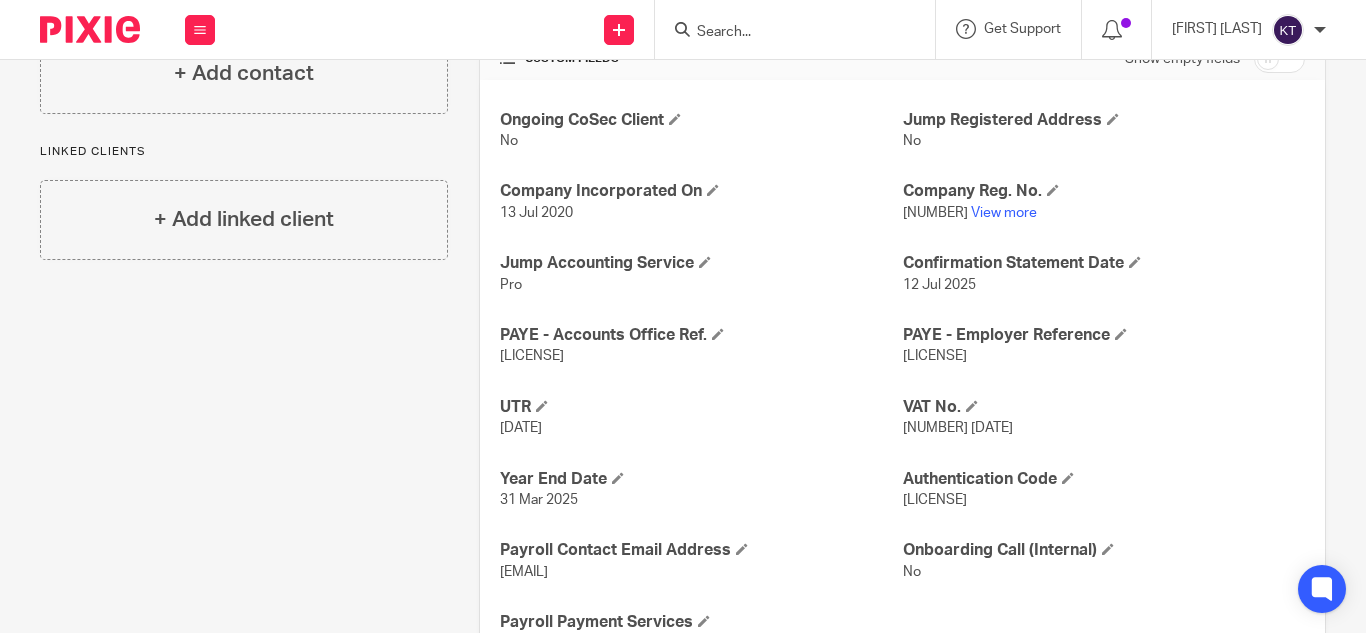 scroll, scrollTop: 714, scrollLeft: 0, axis: vertical 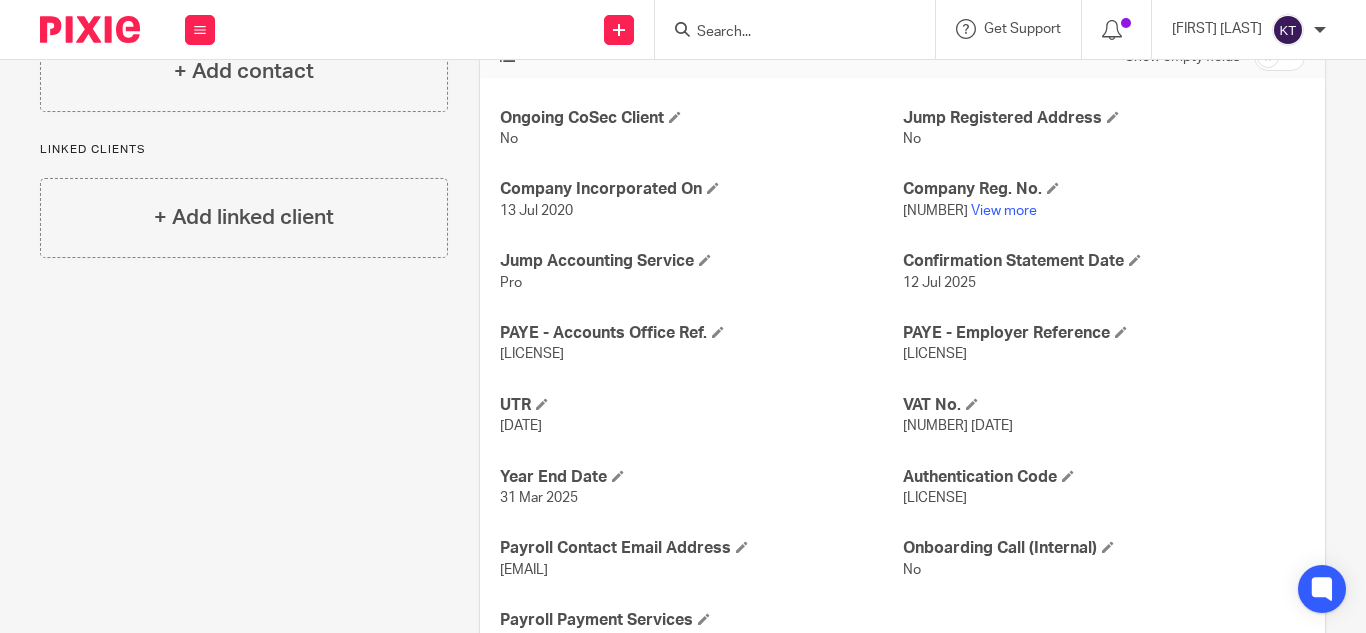 click on "[LICENSE]" at bounding box center (935, 354) 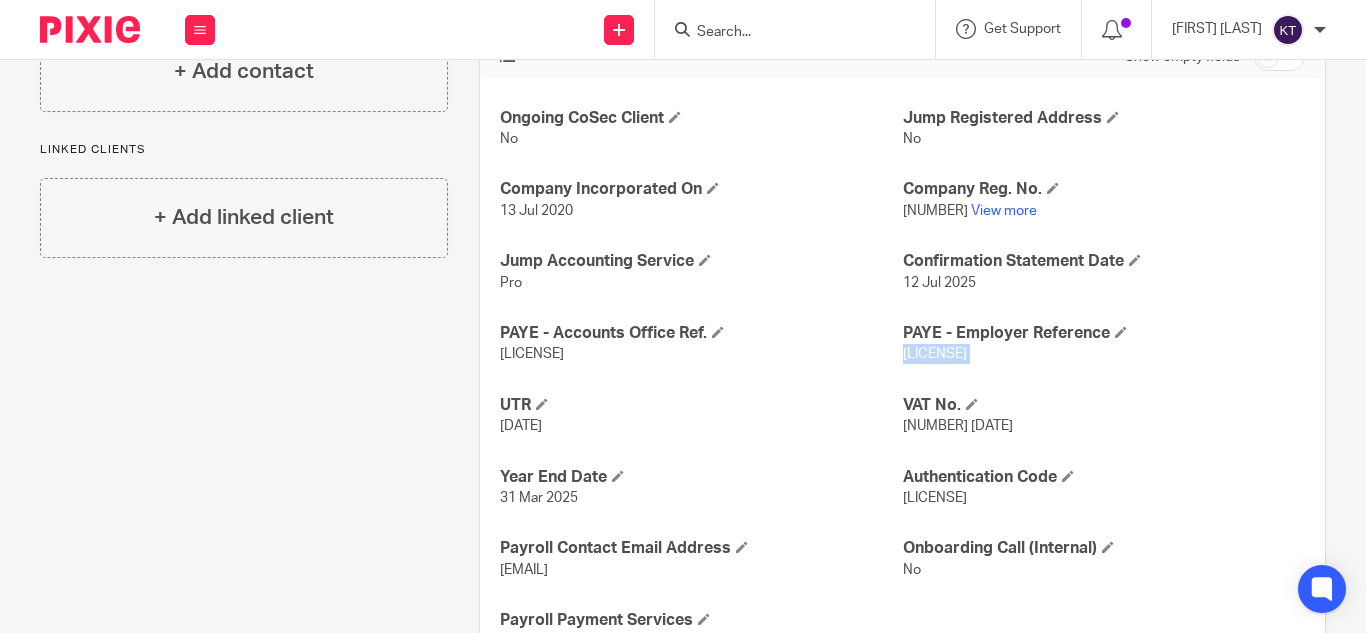 click on "475/AE33646" at bounding box center [935, 354] 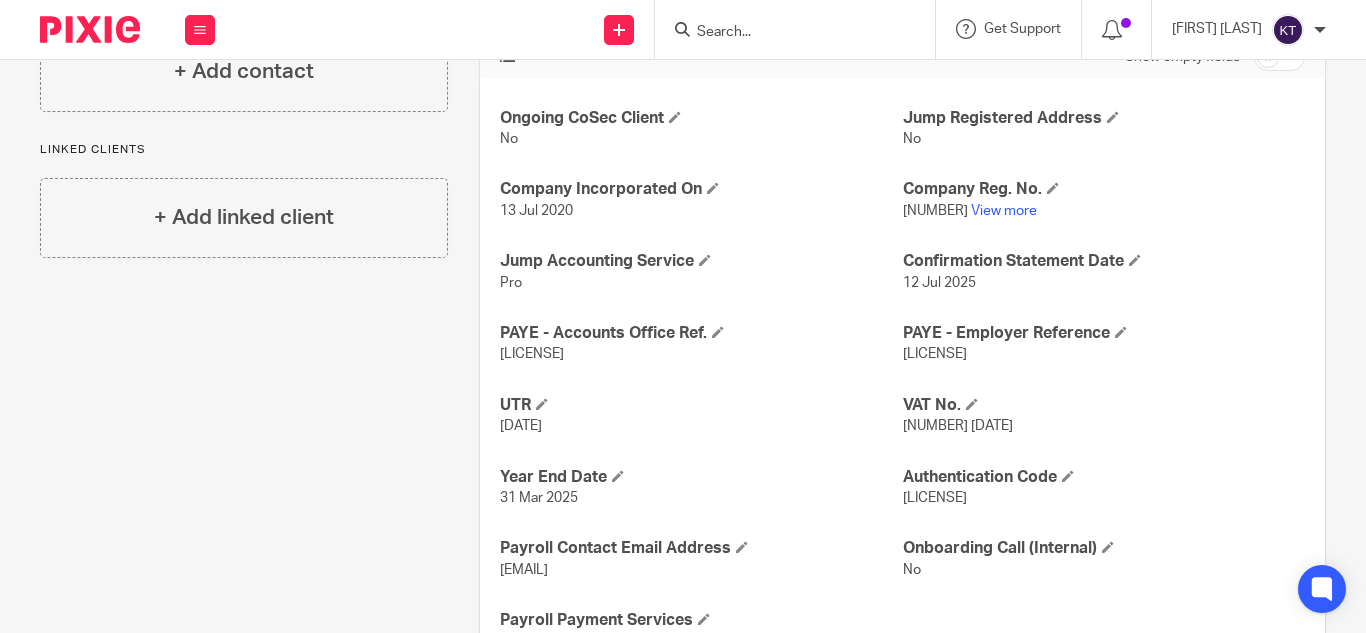 click on "475PC01590834" at bounding box center (701, 354) 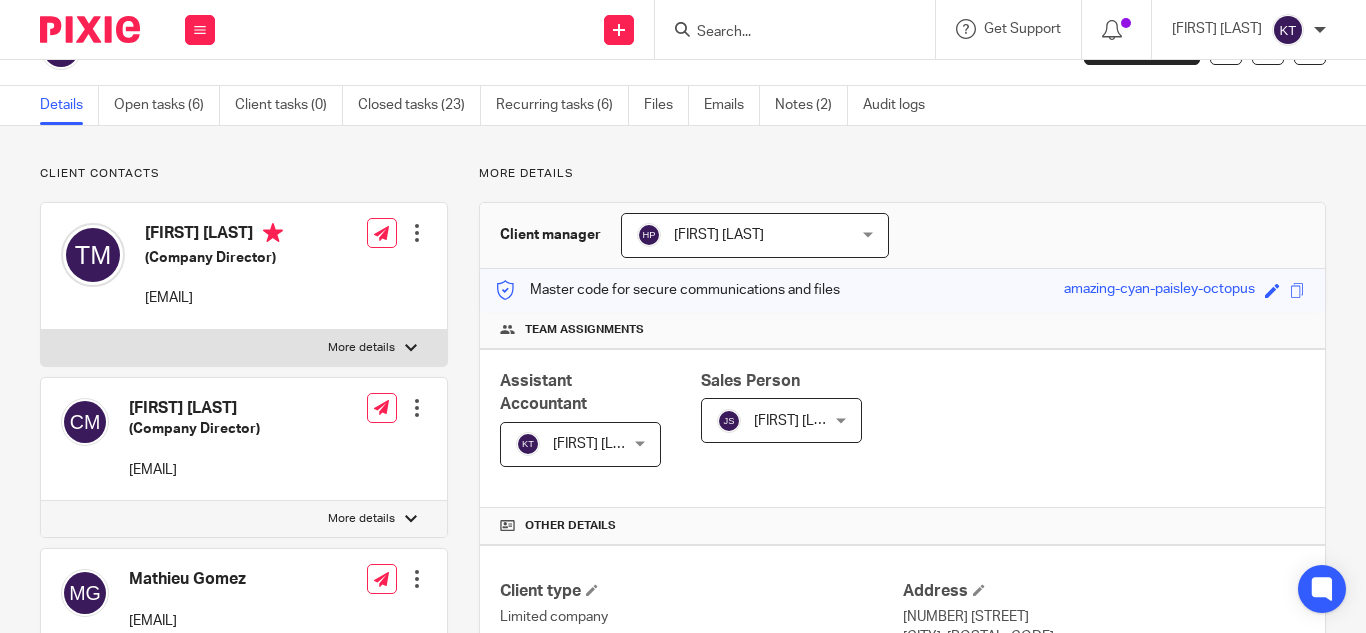 scroll, scrollTop: 24, scrollLeft: 0, axis: vertical 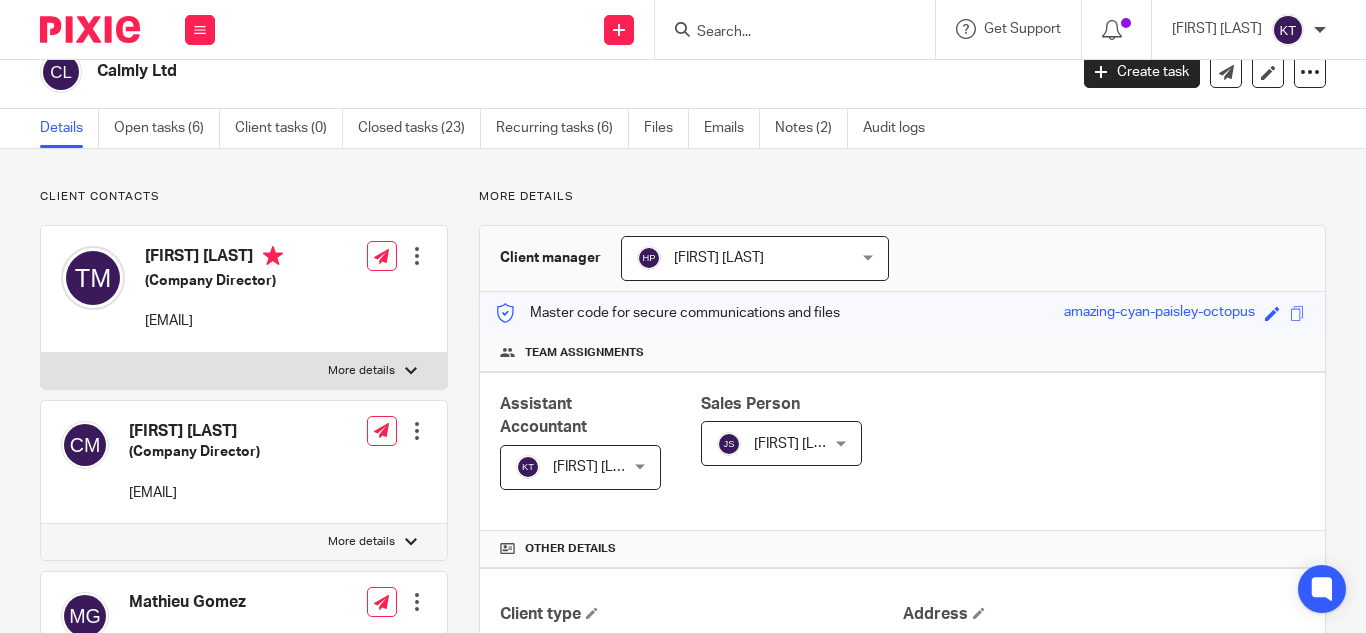 click at bounding box center (785, 33) 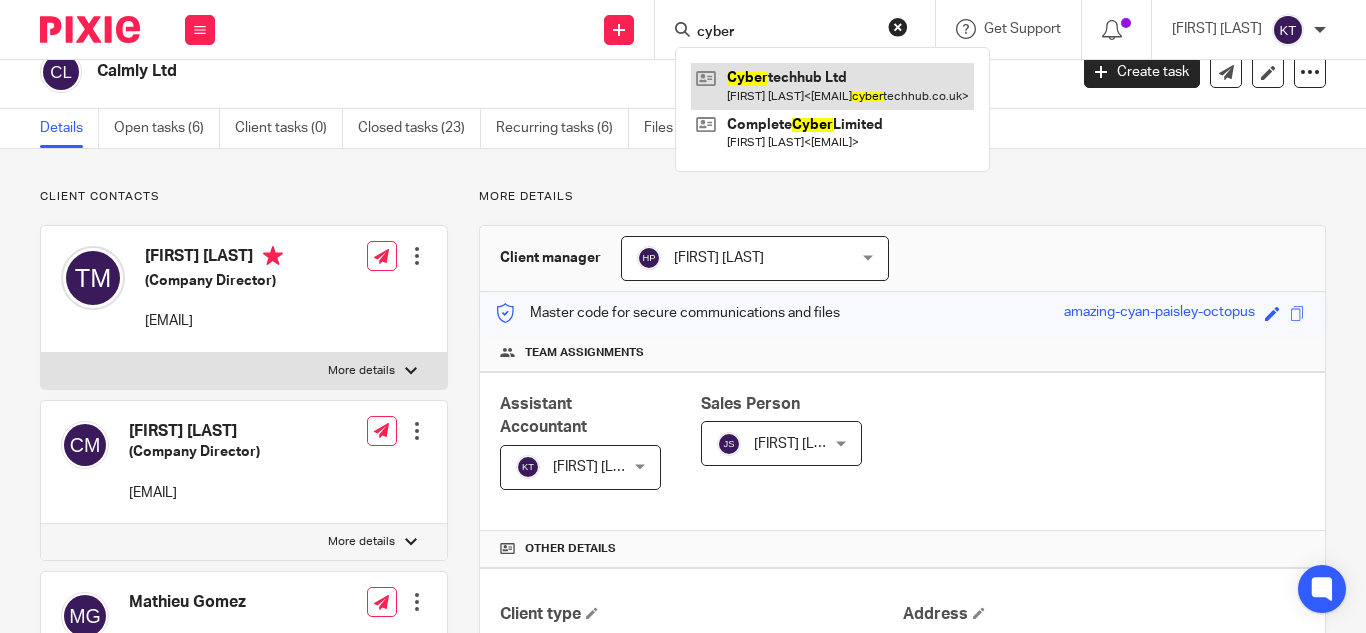 type on "cyber" 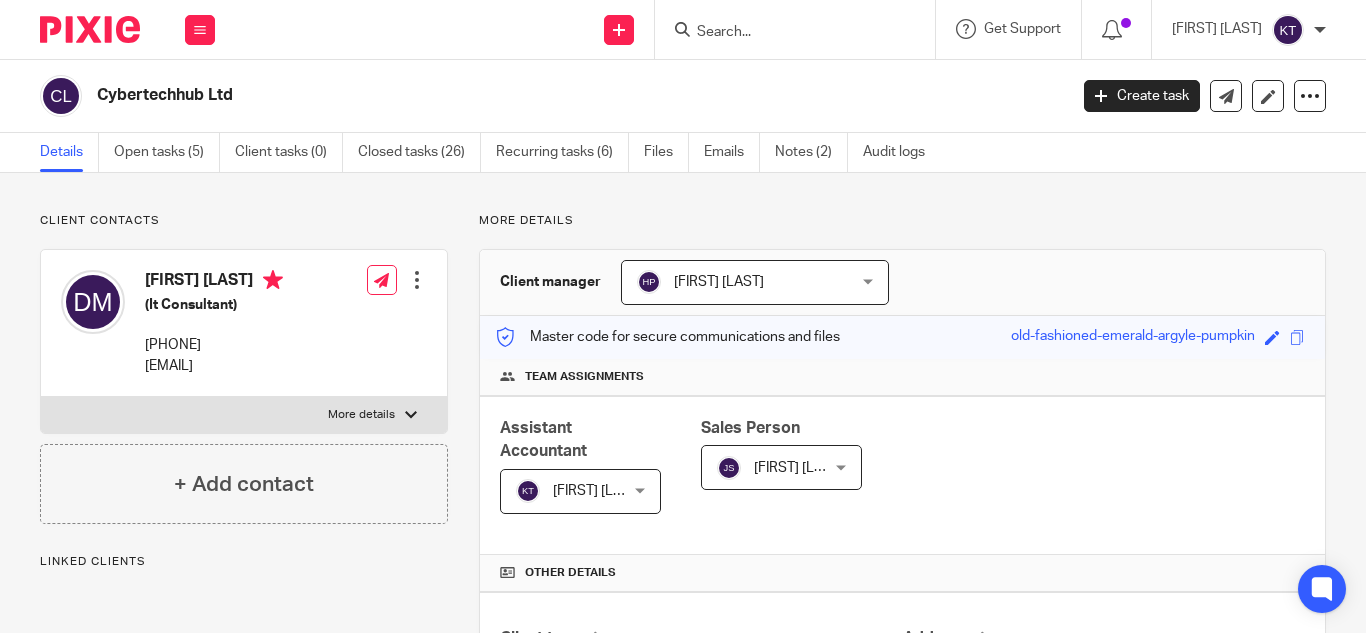 scroll, scrollTop: 0, scrollLeft: 0, axis: both 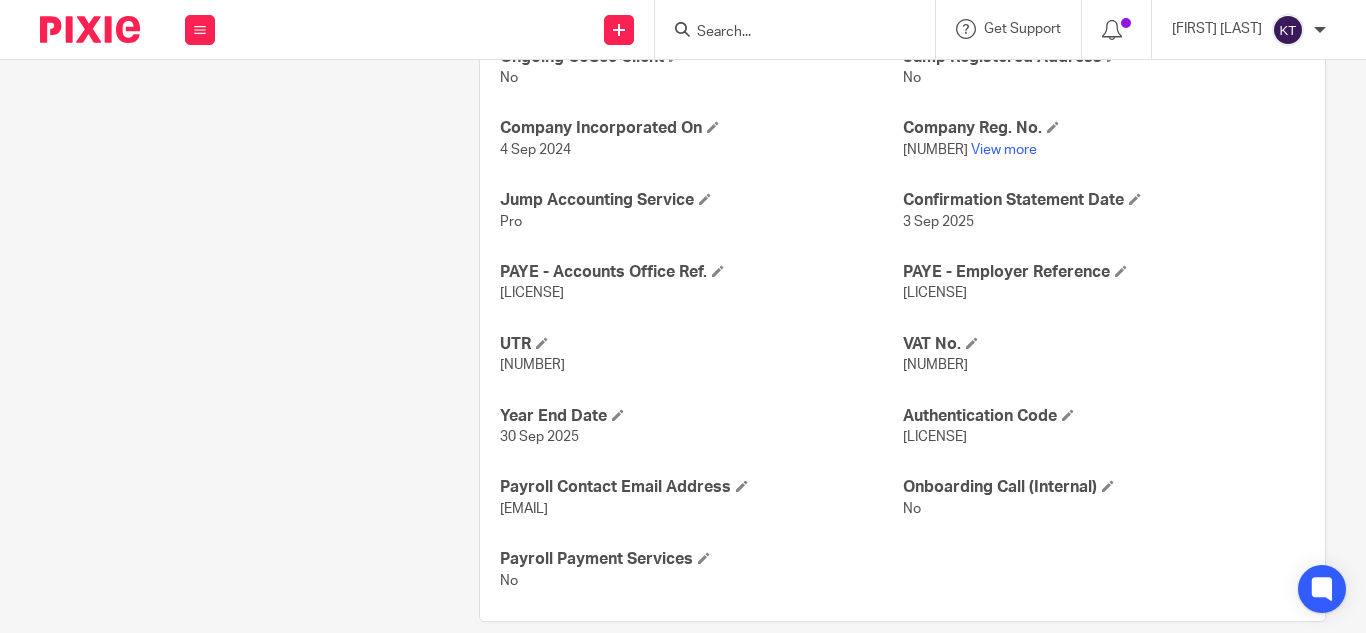 click on "[LICENSE]" at bounding box center (935, 293) 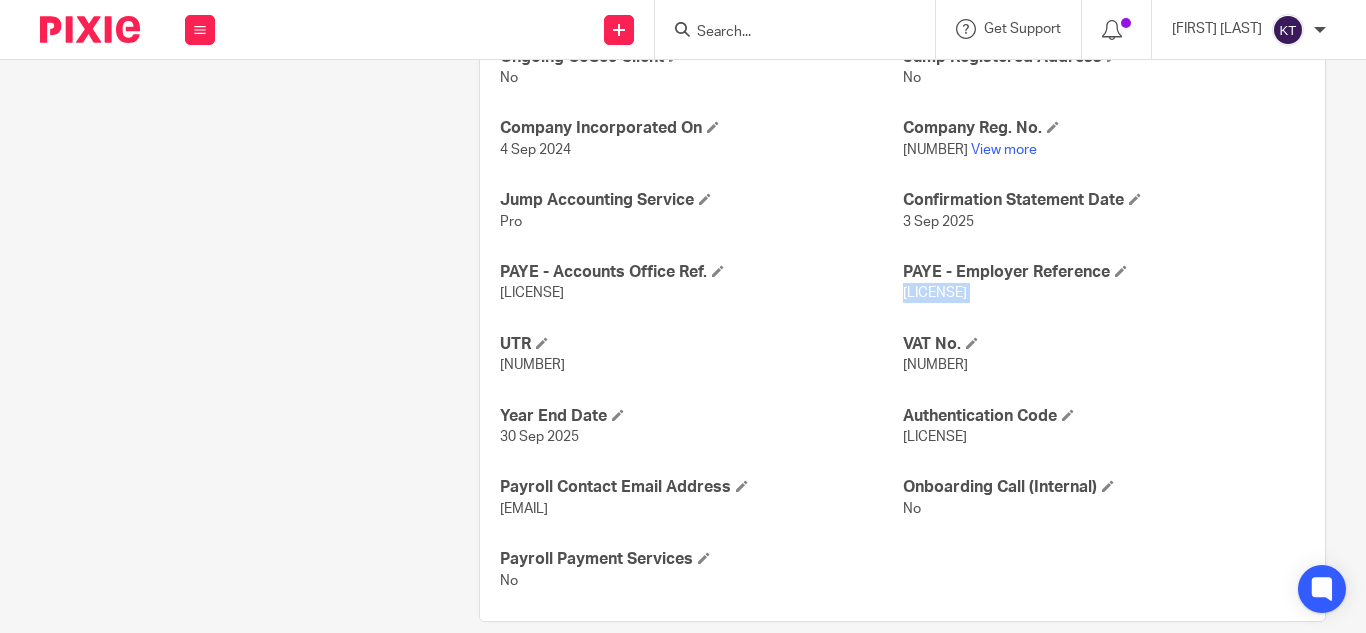 click on "[LICENSE]" at bounding box center (935, 293) 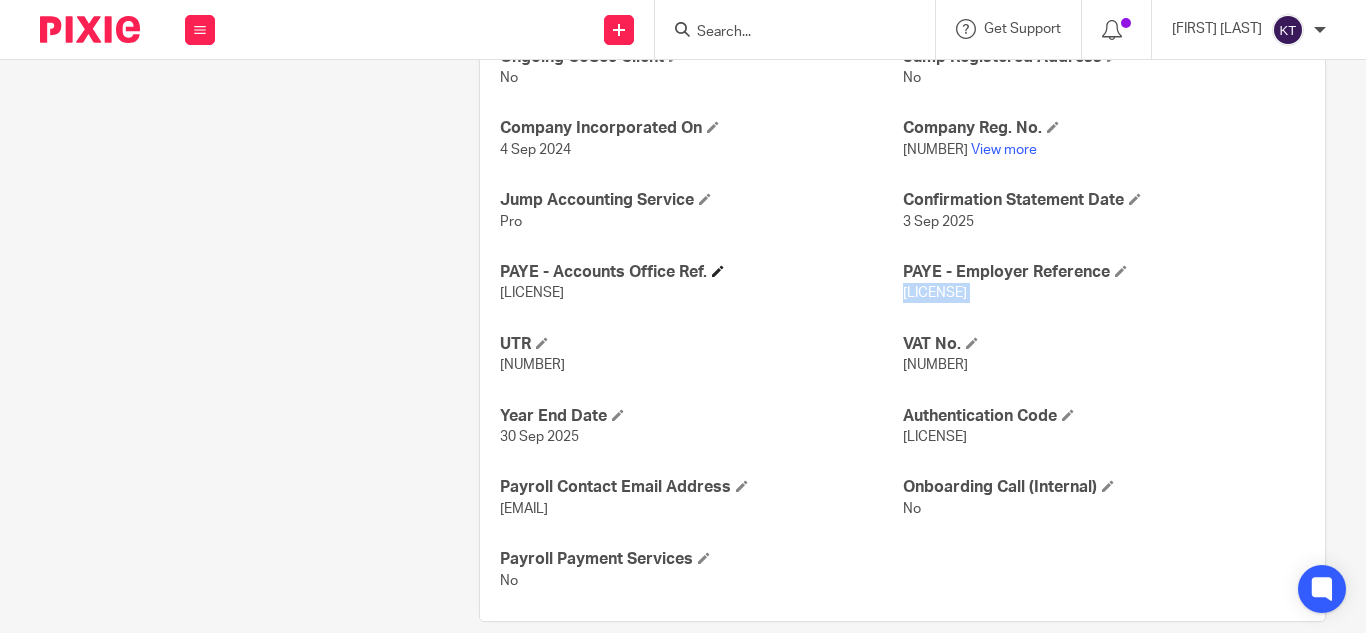 copy on "[LICENSE]" 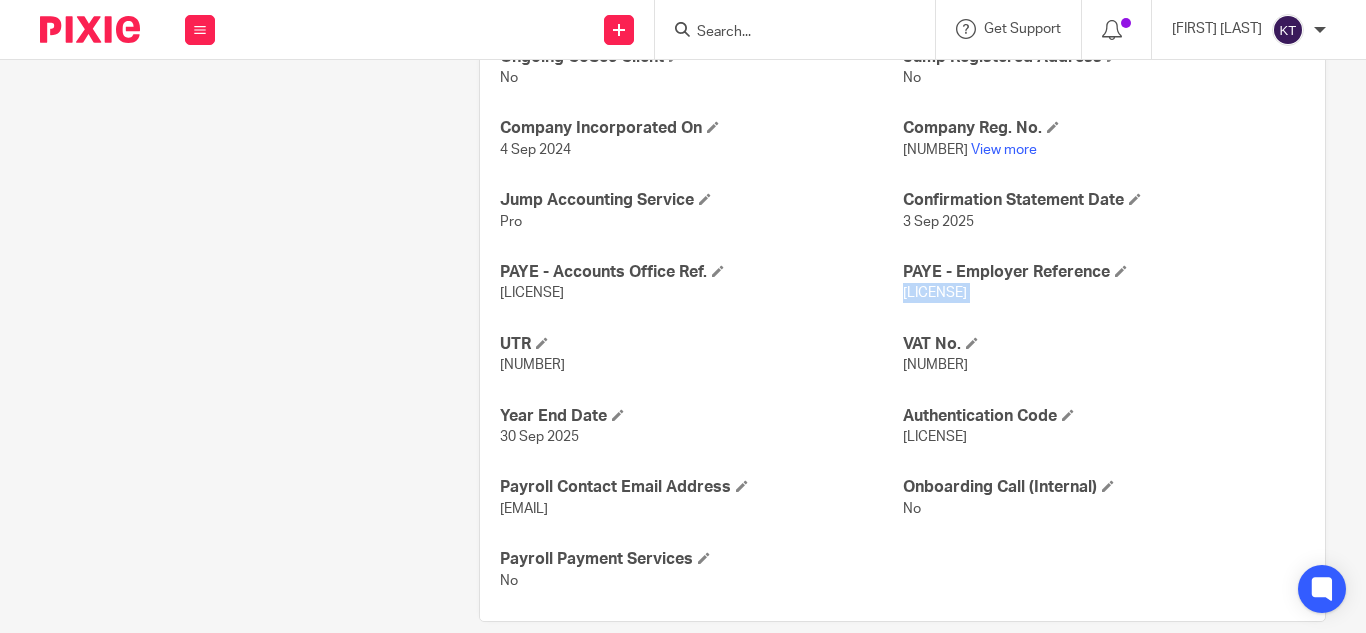click on "[LICENSE]" at bounding box center [935, 293] 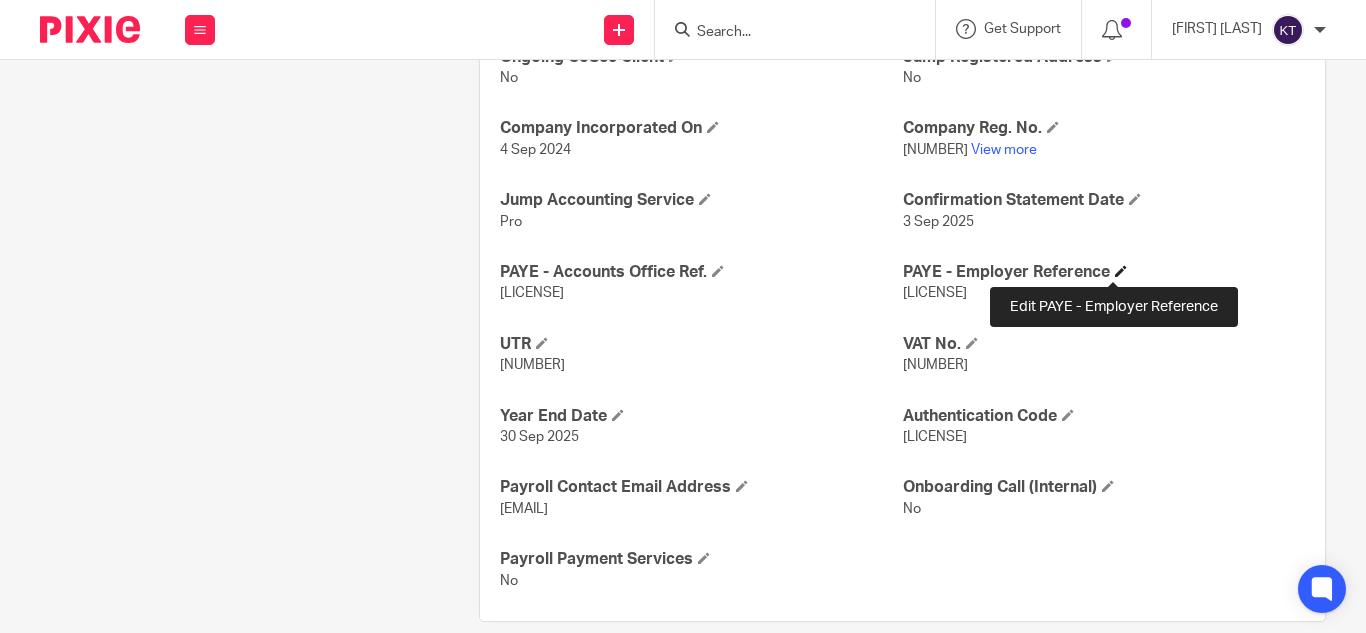 click at bounding box center (1121, 271) 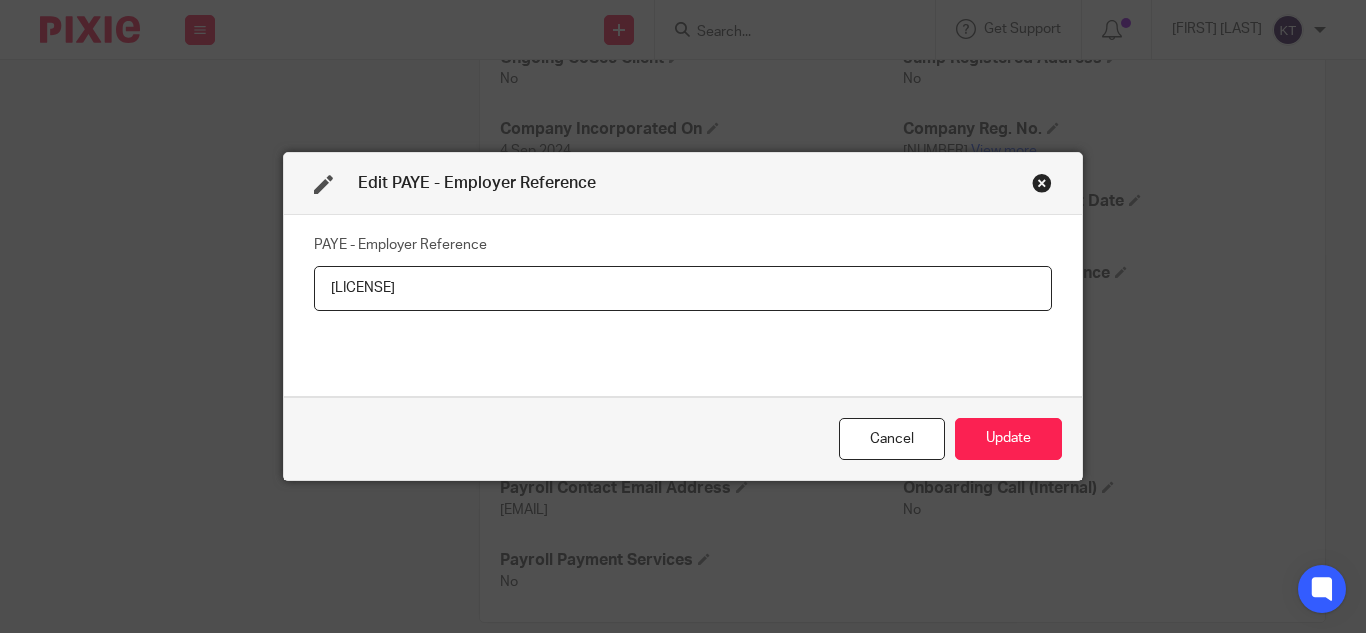 click on "[LICENSE]" at bounding box center (683, 288) 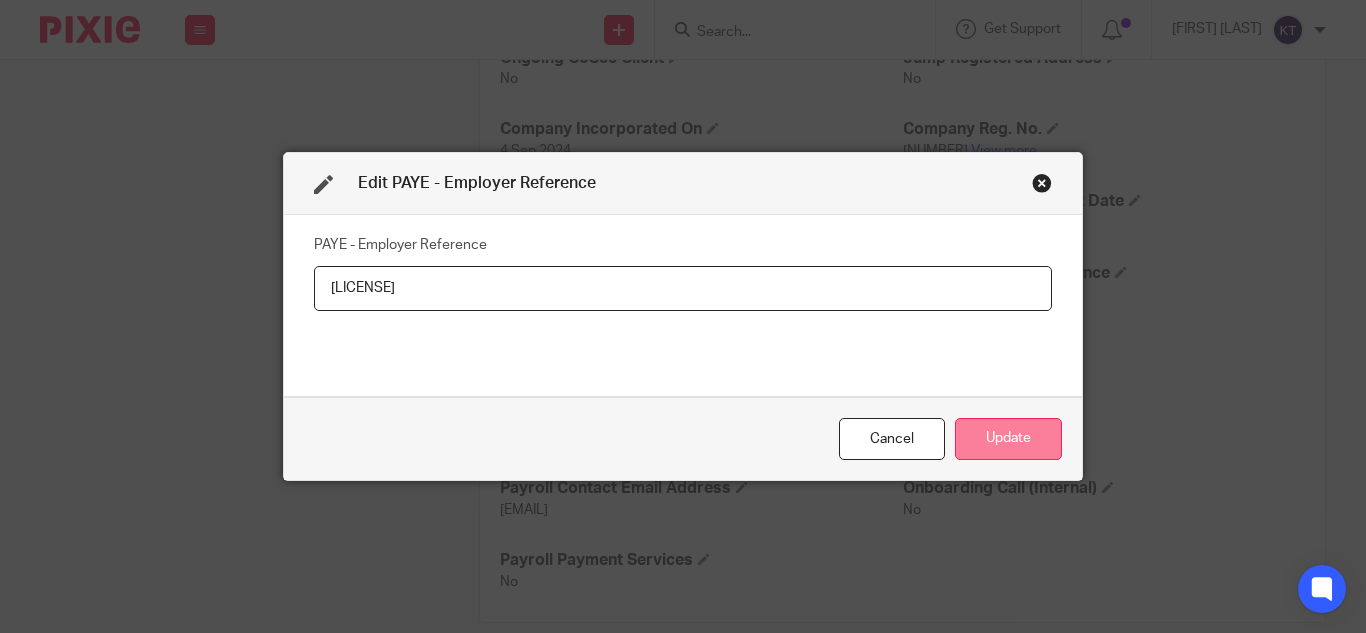 type on "[LICENSE]" 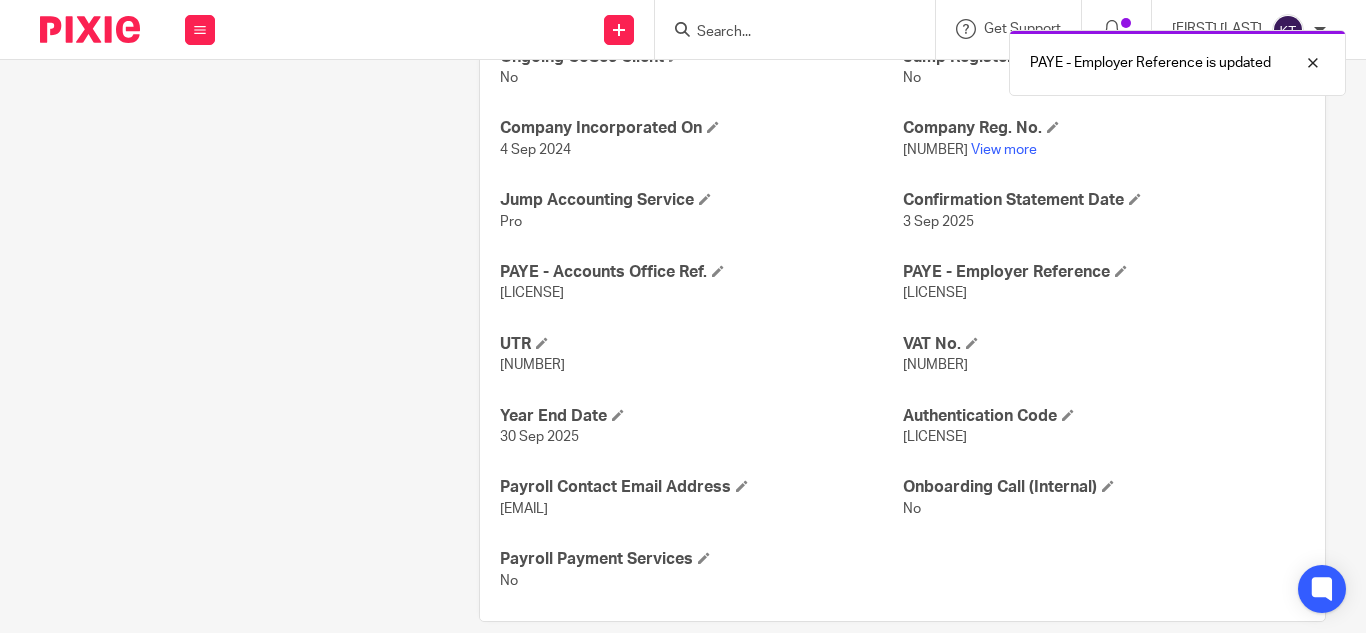 click on "[LICENSE]" at bounding box center [701, 293] 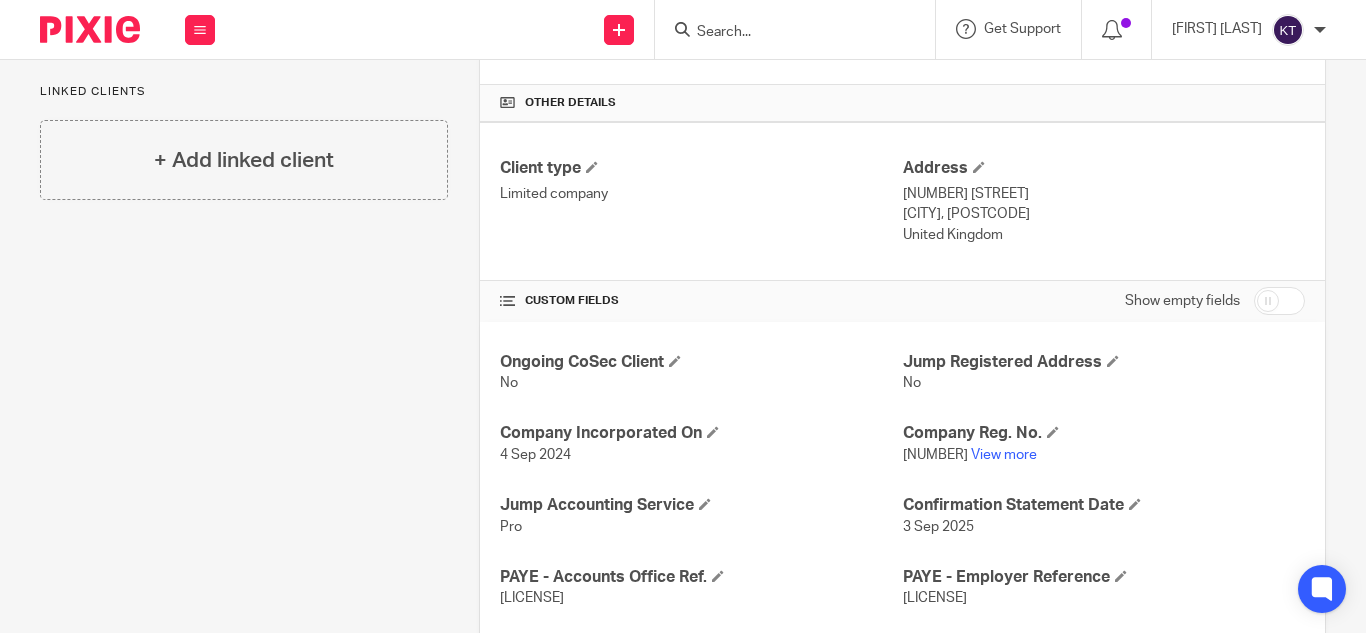 scroll, scrollTop: 448, scrollLeft: 0, axis: vertical 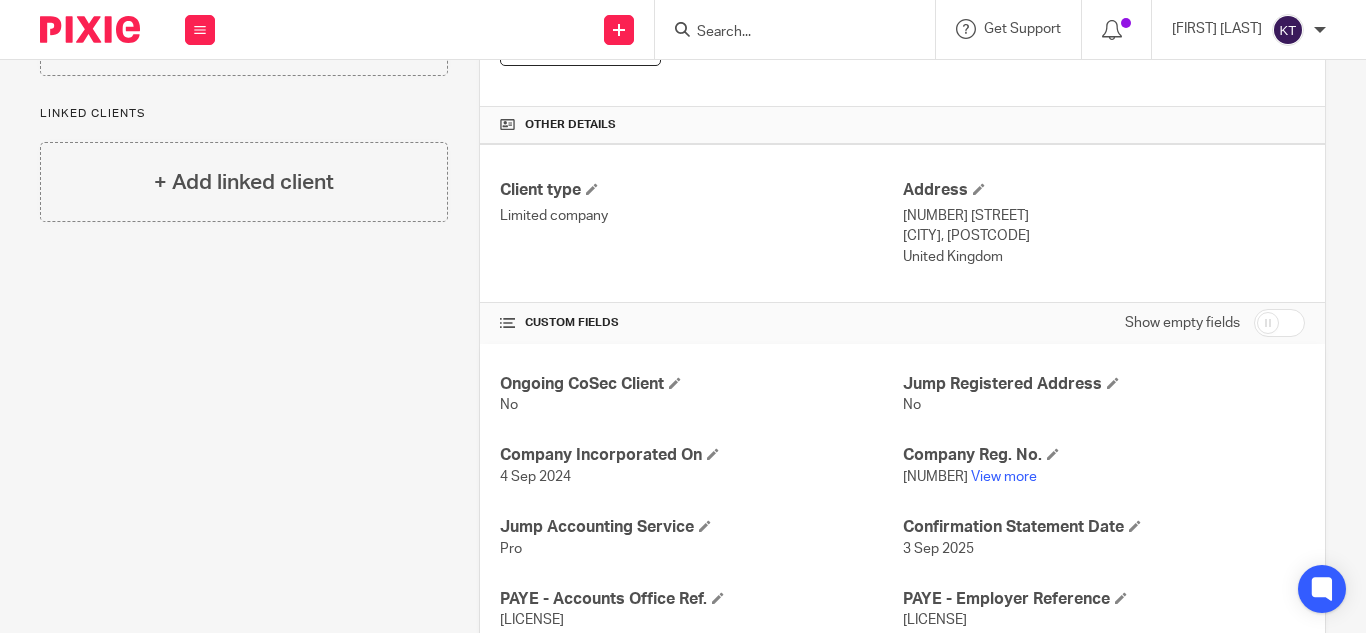 click at bounding box center [785, 33] 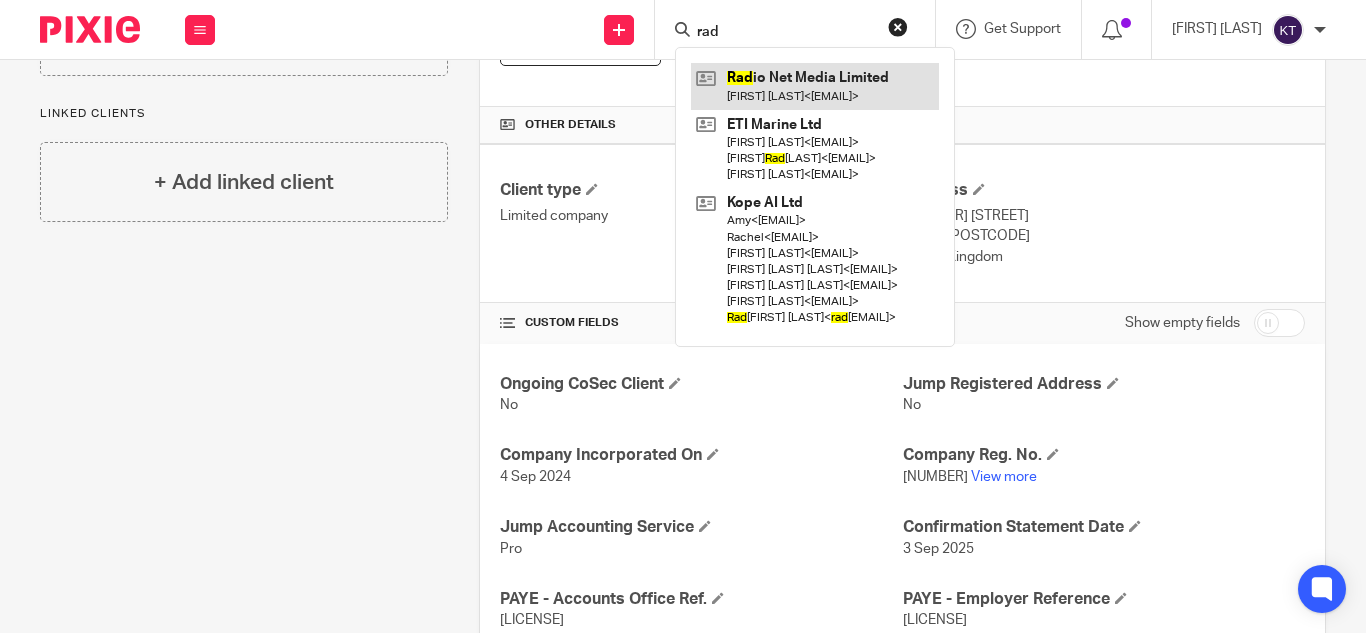 type on "rad" 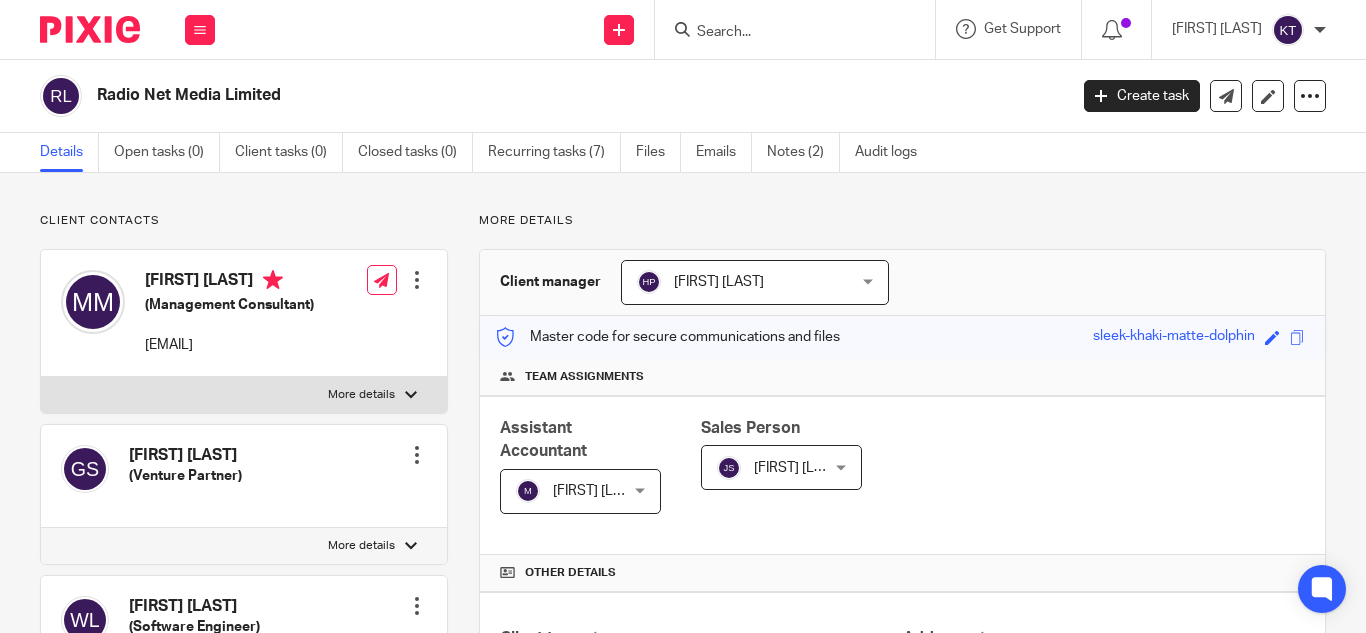 scroll, scrollTop: 0, scrollLeft: 0, axis: both 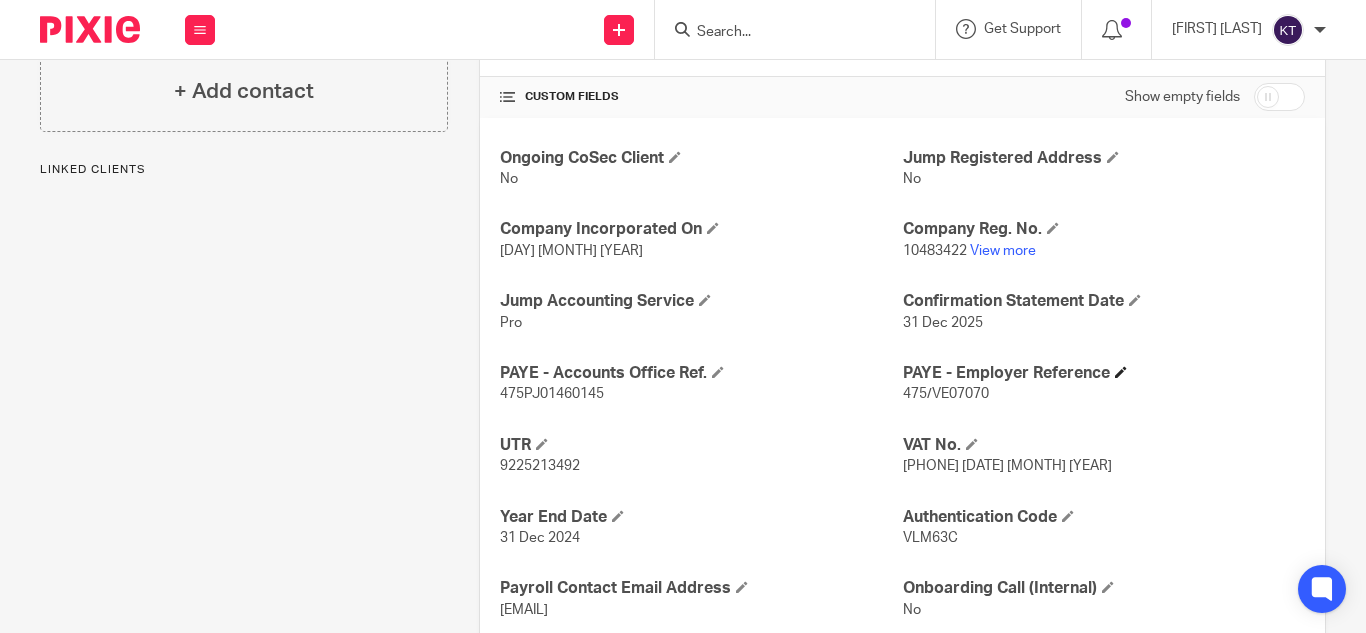 click on "PAYE - Employer Reference" at bounding box center [1104, 373] 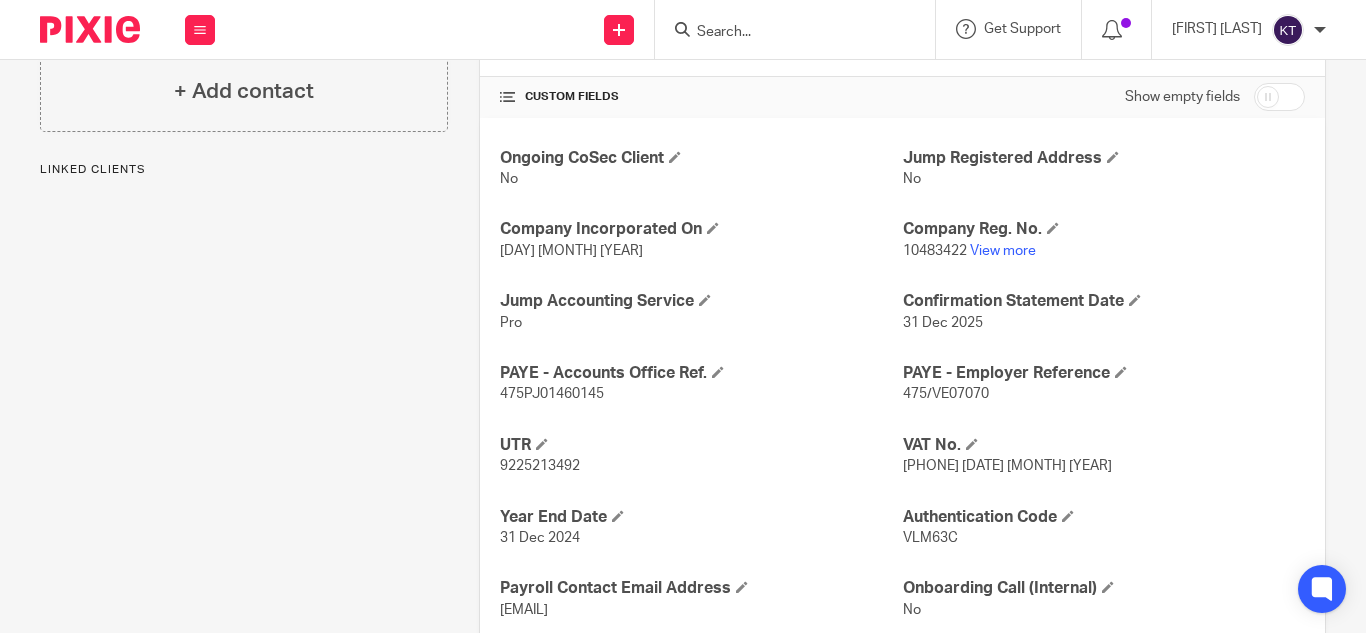 click on "475/VE07070" at bounding box center [946, 394] 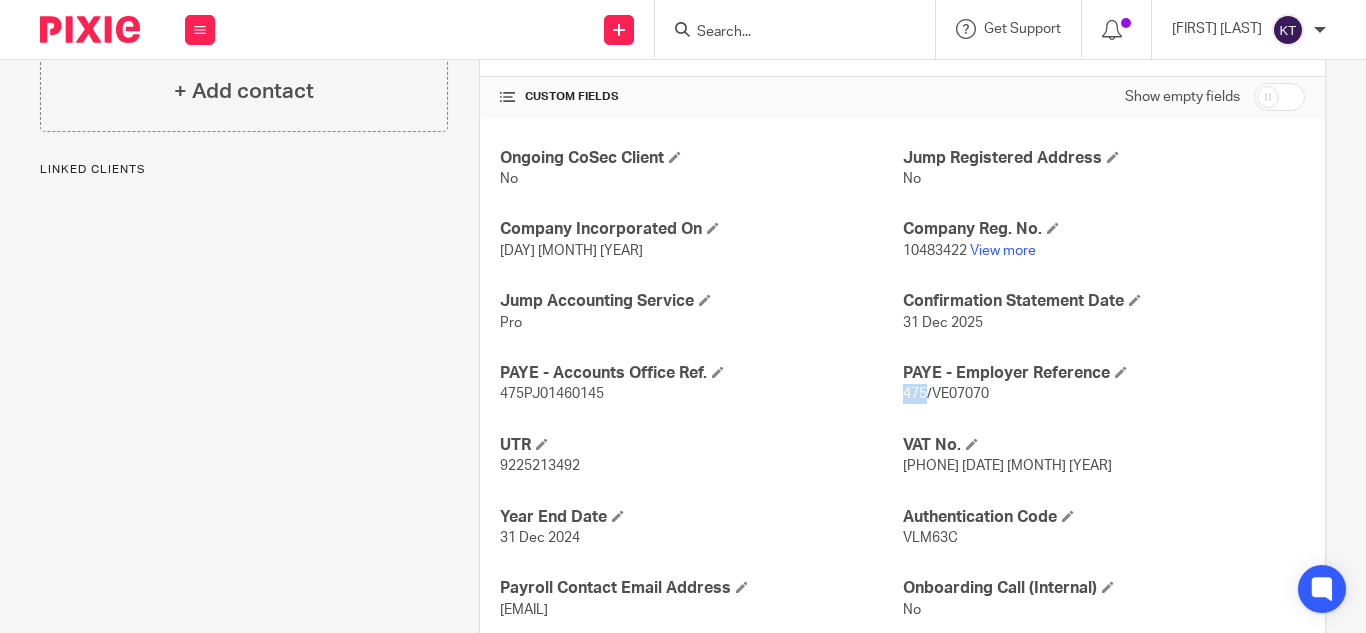click on "475/VE07070" at bounding box center [946, 394] 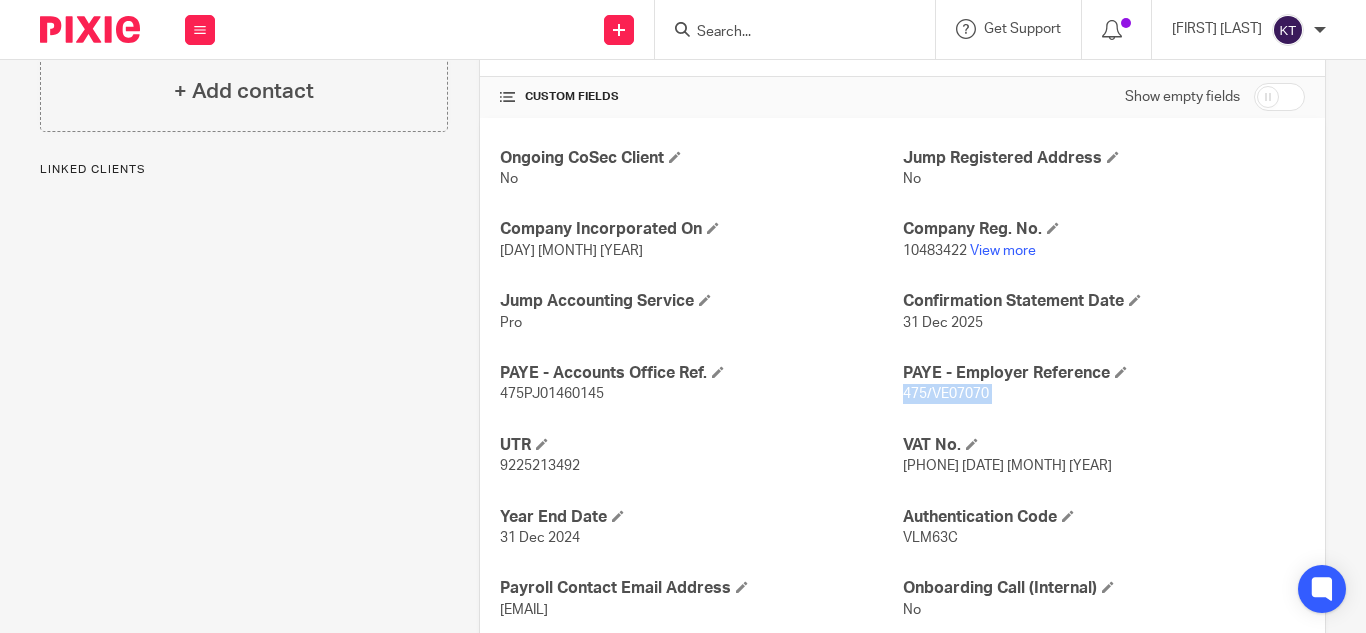 click on "475/VE07070" at bounding box center (946, 394) 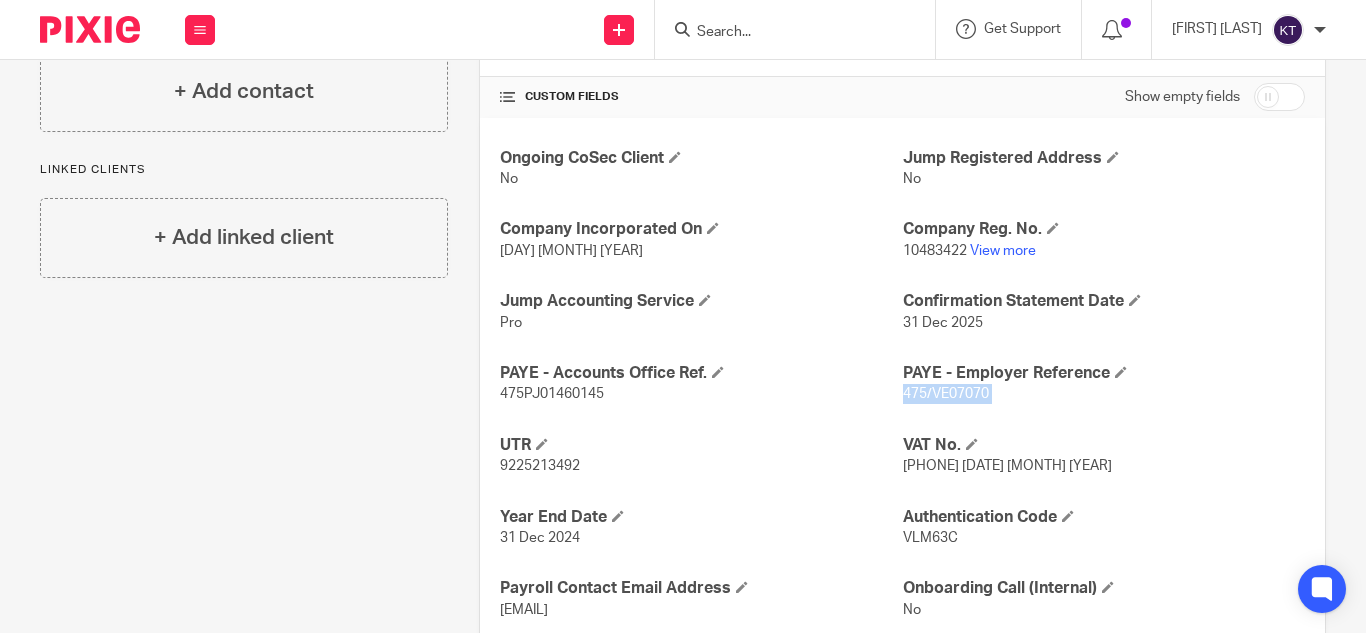 copy on "475/VE07070" 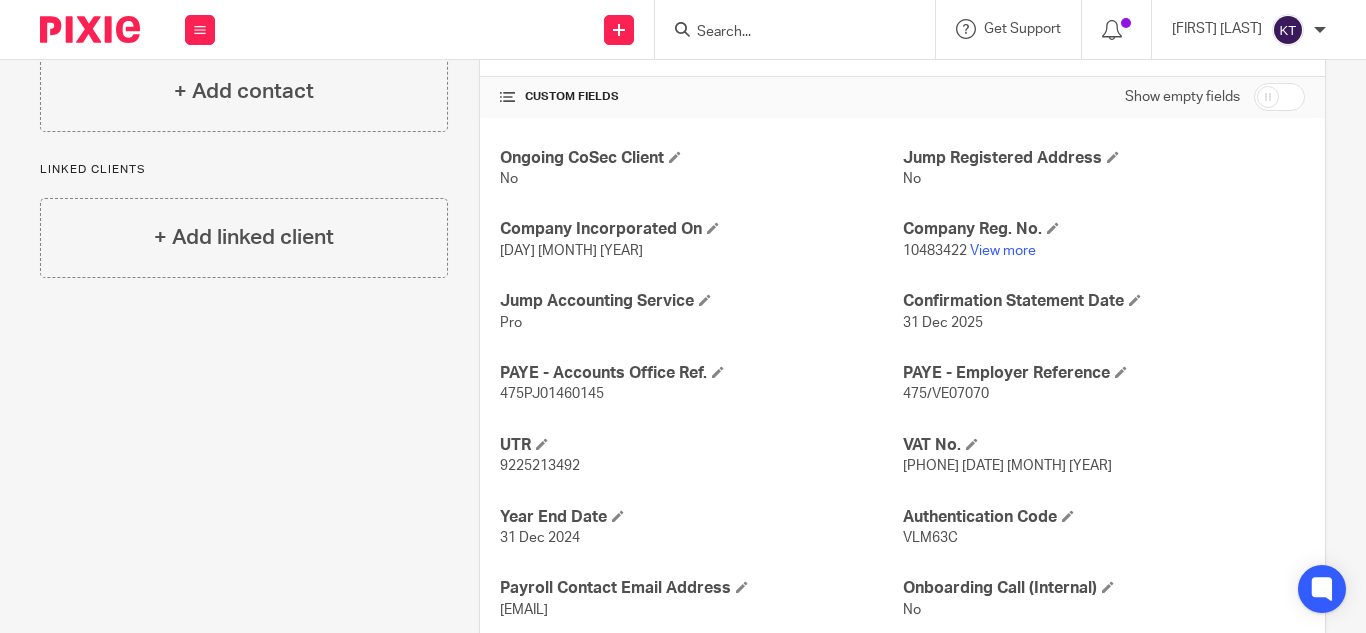 click on "475PJ01460145" at bounding box center (552, 394) 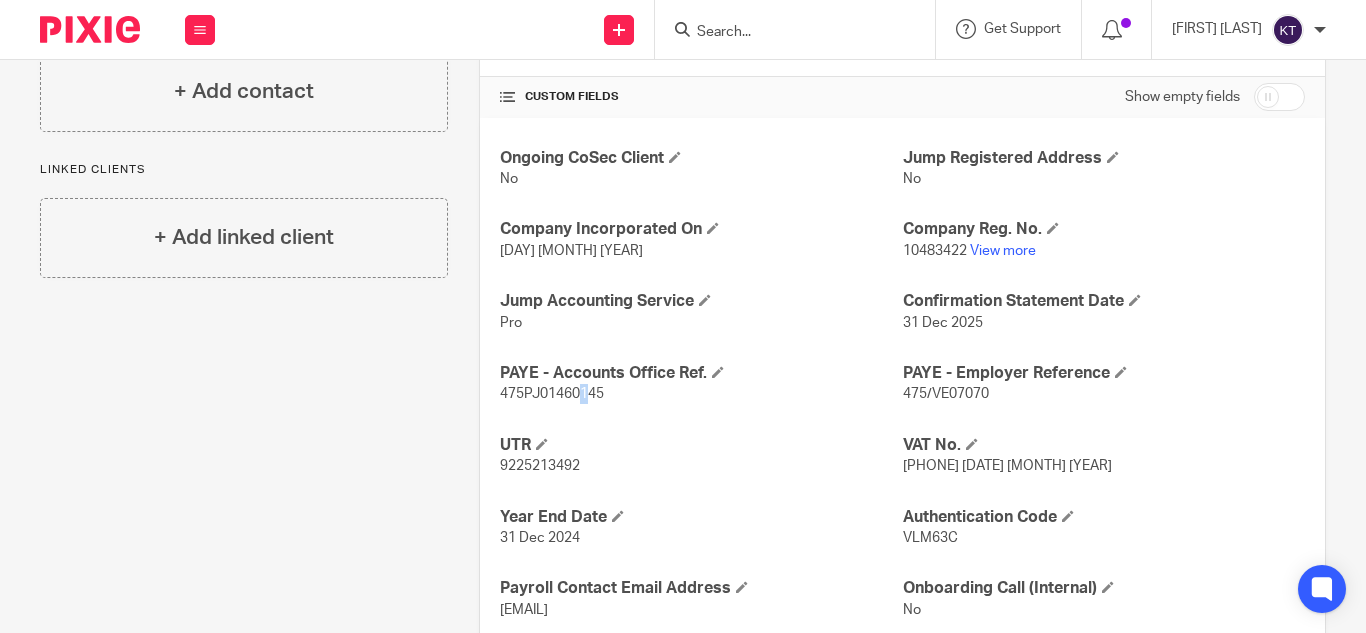 click on "475PJ01460145" at bounding box center [552, 394] 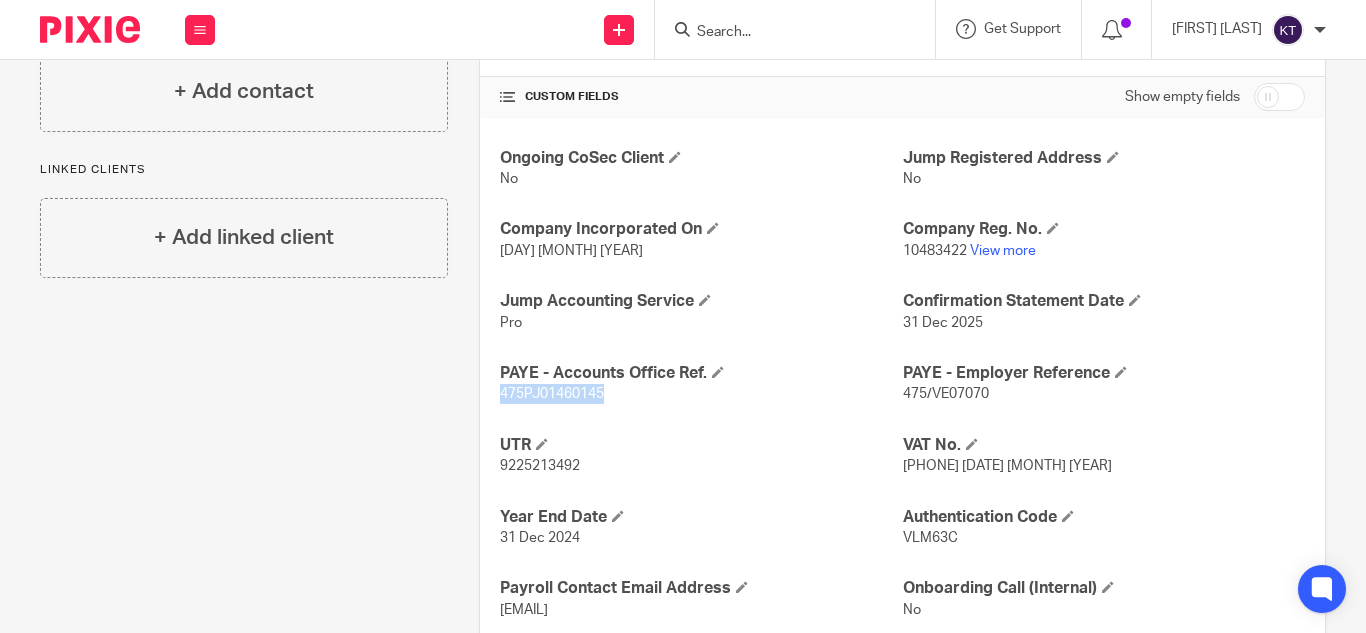 click on "475PJ01460145" at bounding box center (552, 394) 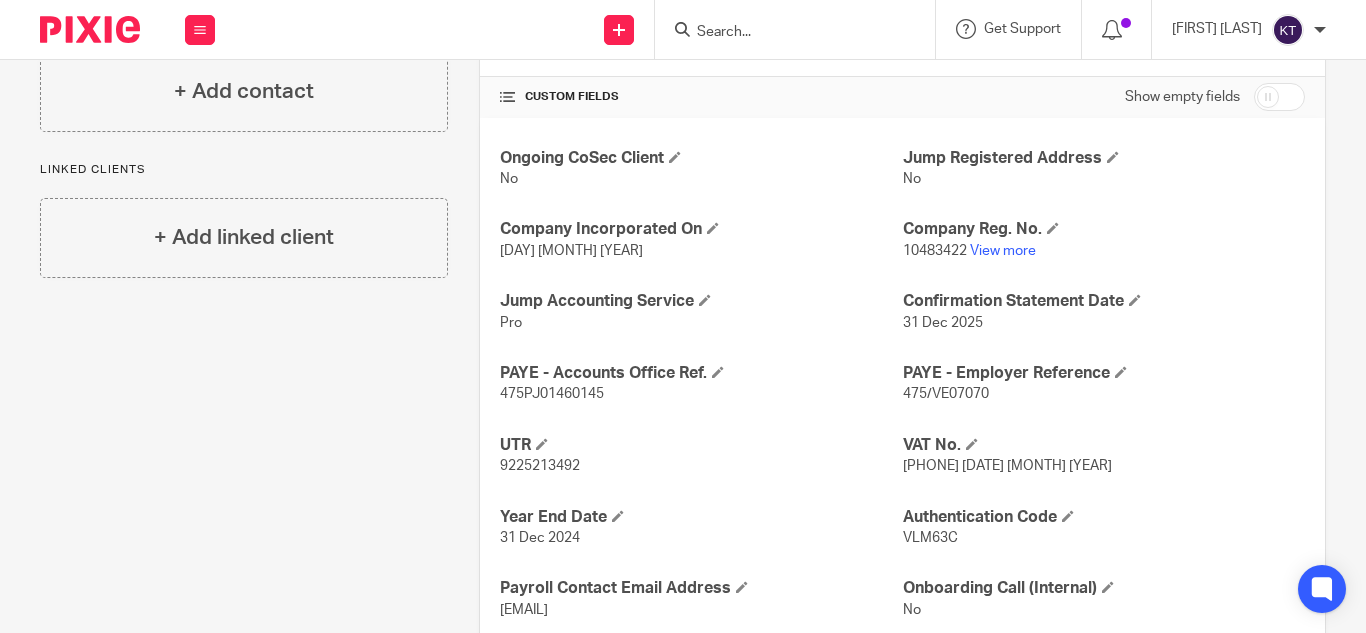 click on "Client contacts
[FIRST] [LAST]
(Venture Partner)
Edit contact
Create client from contact
Export data
Make primary
CC in auto emails" at bounding box center [228, 131] 